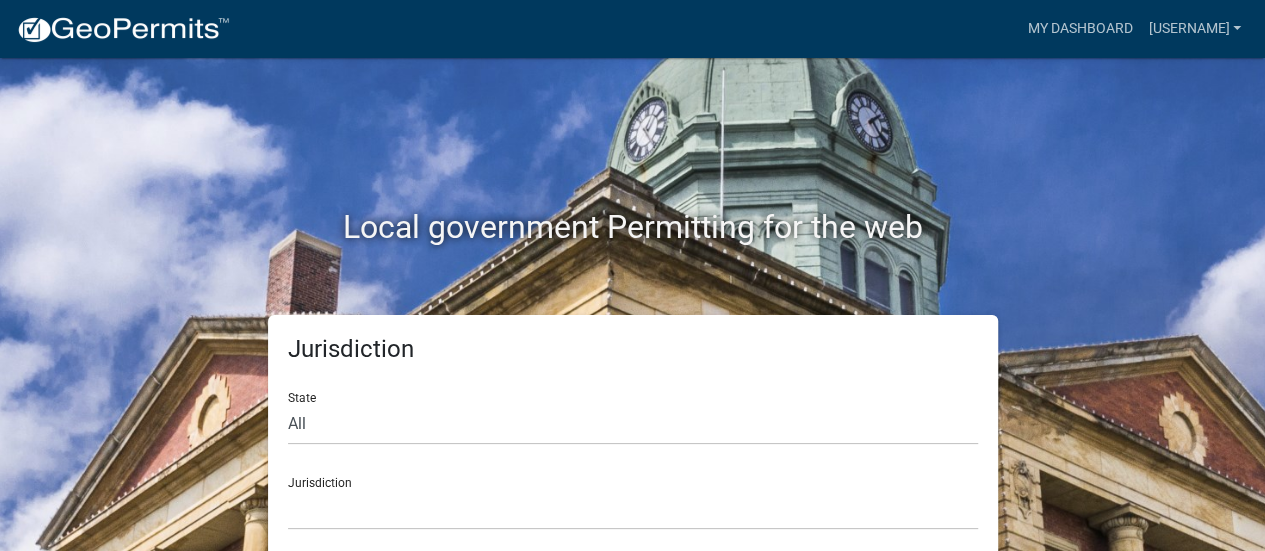 scroll, scrollTop: 16, scrollLeft: 0, axis: vertical 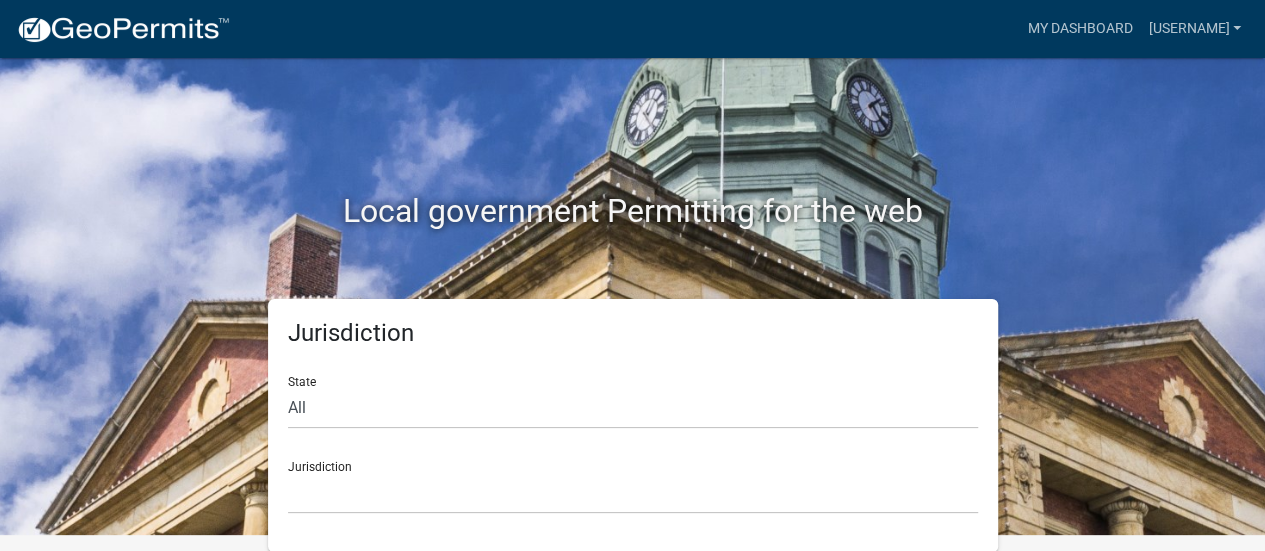 click on "Jurisdiction" 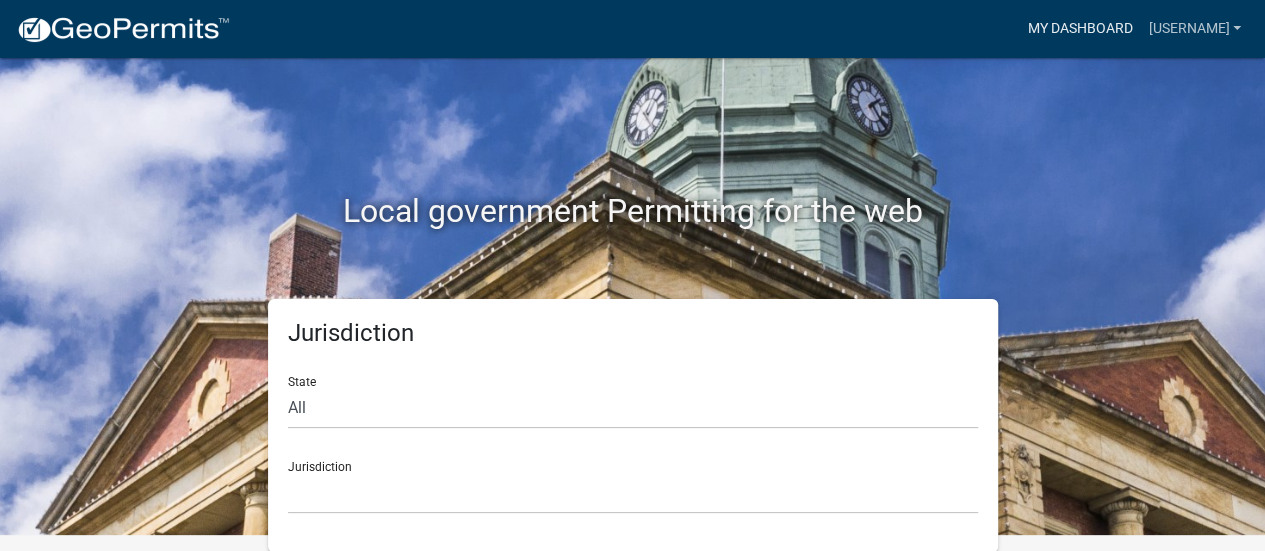 click on "My Dashboard" at bounding box center [1079, 29] 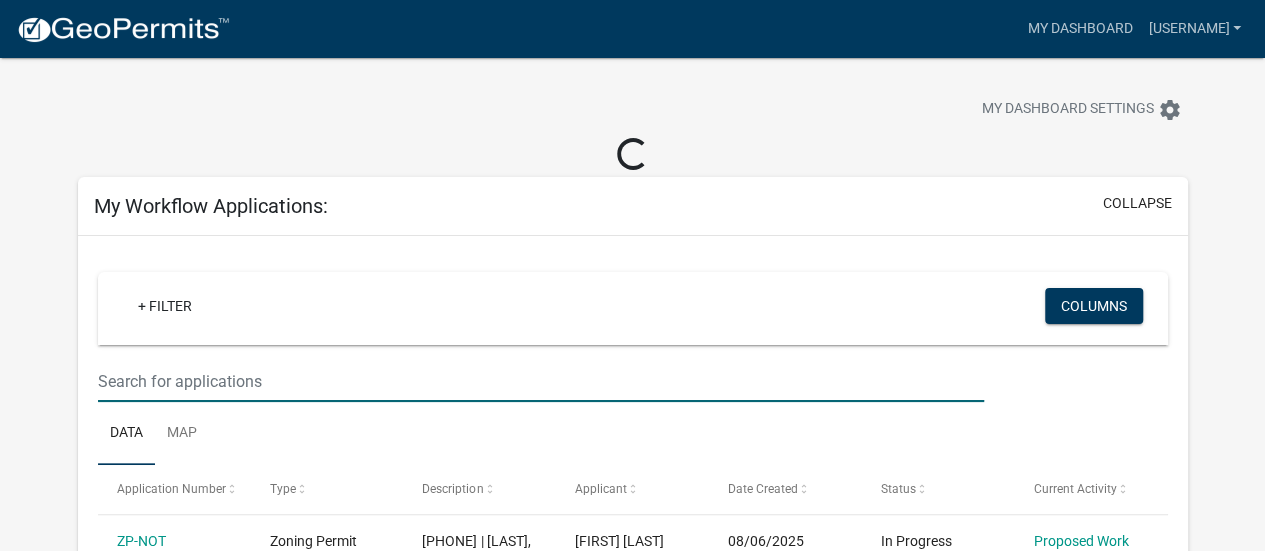 click at bounding box center (541, 381) 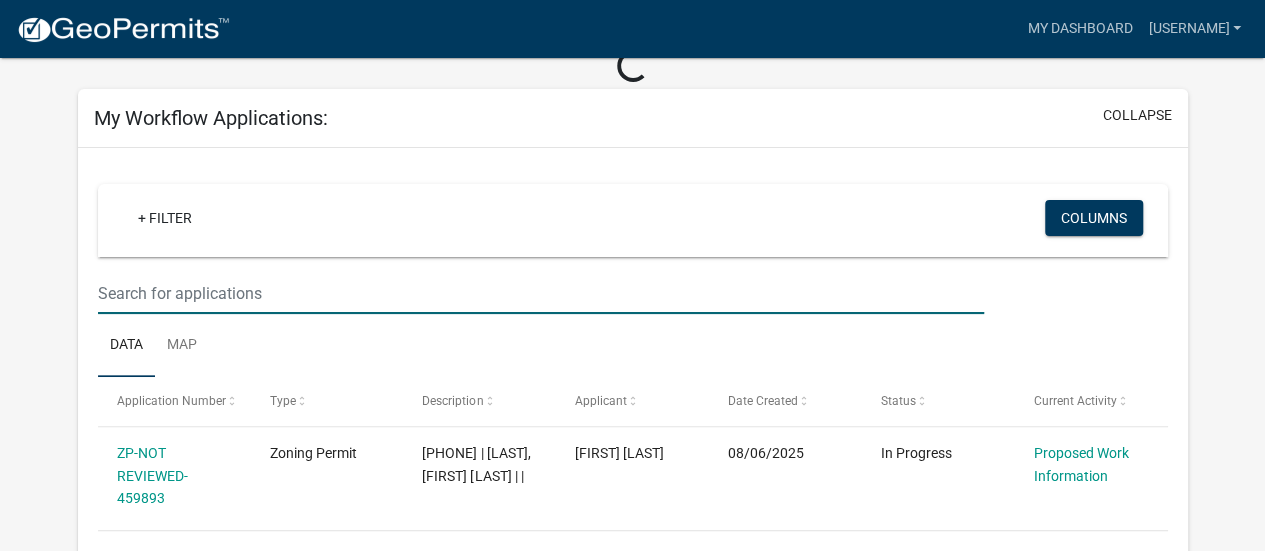 scroll, scrollTop: 148, scrollLeft: 0, axis: vertical 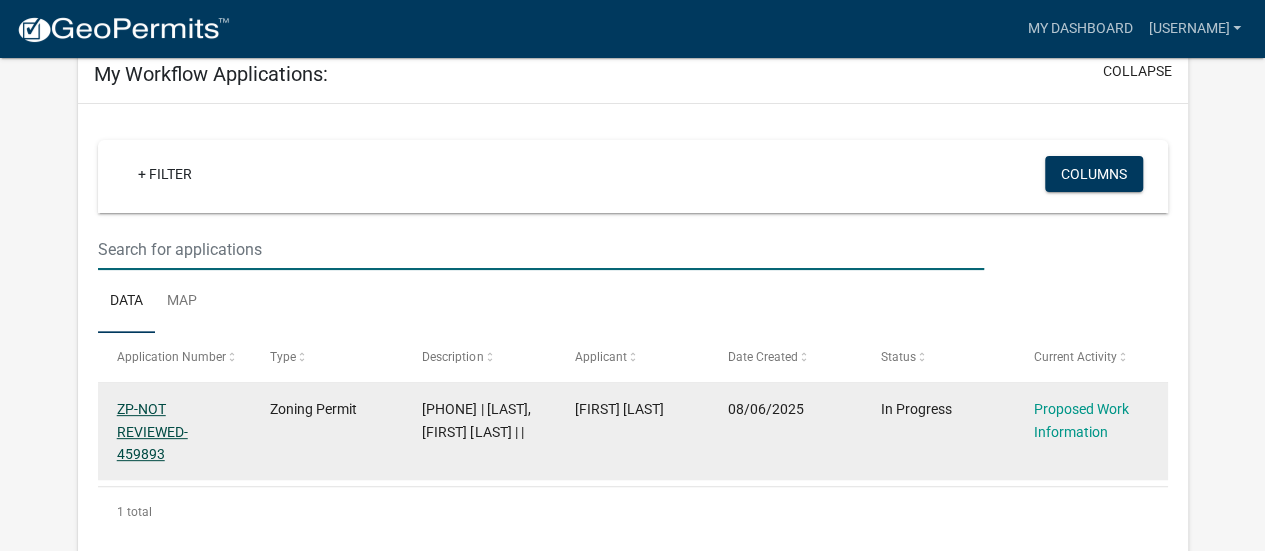 click on "ZP-NOT REVIEWED-459893" 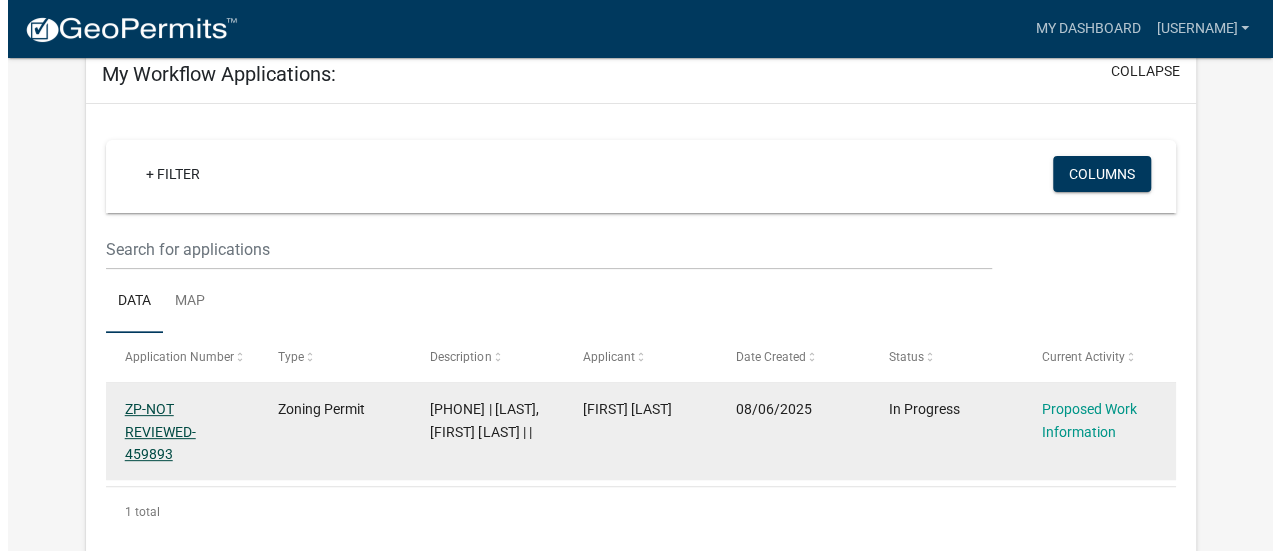 scroll, scrollTop: 0, scrollLeft: 0, axis: both 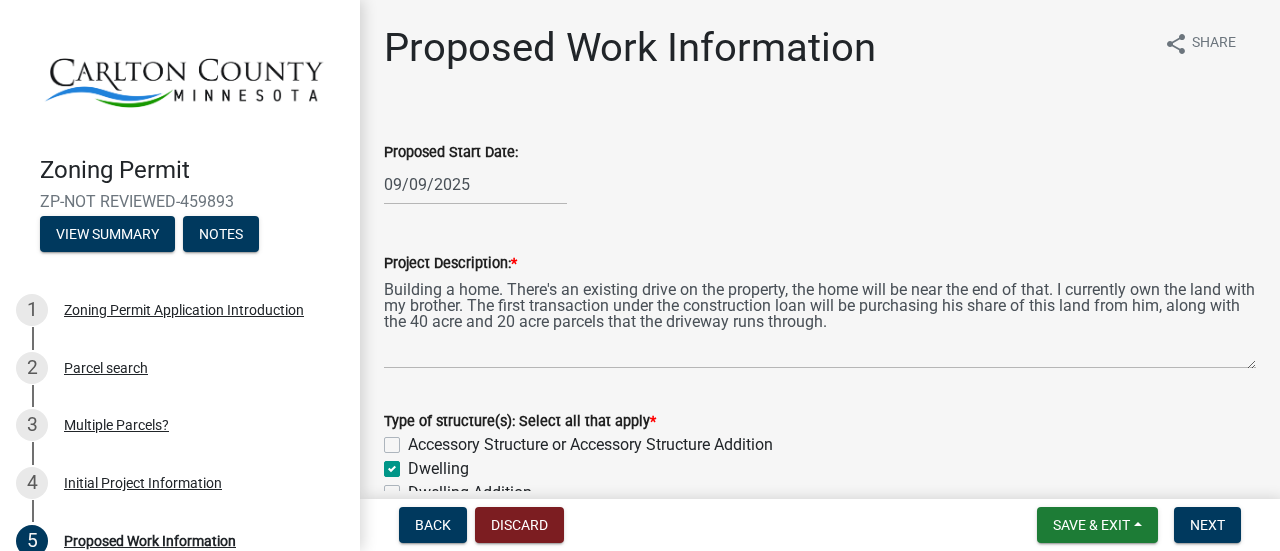 click on "Project Description:  * Building a home. There's an existing drive on the property, the home will be near the end of that. I currently own the land with my brother. The first transaction under the construction loan will be purchasing his share of this land from him, along with the 40 acre and 20 acre parcels that the driveway runs through." 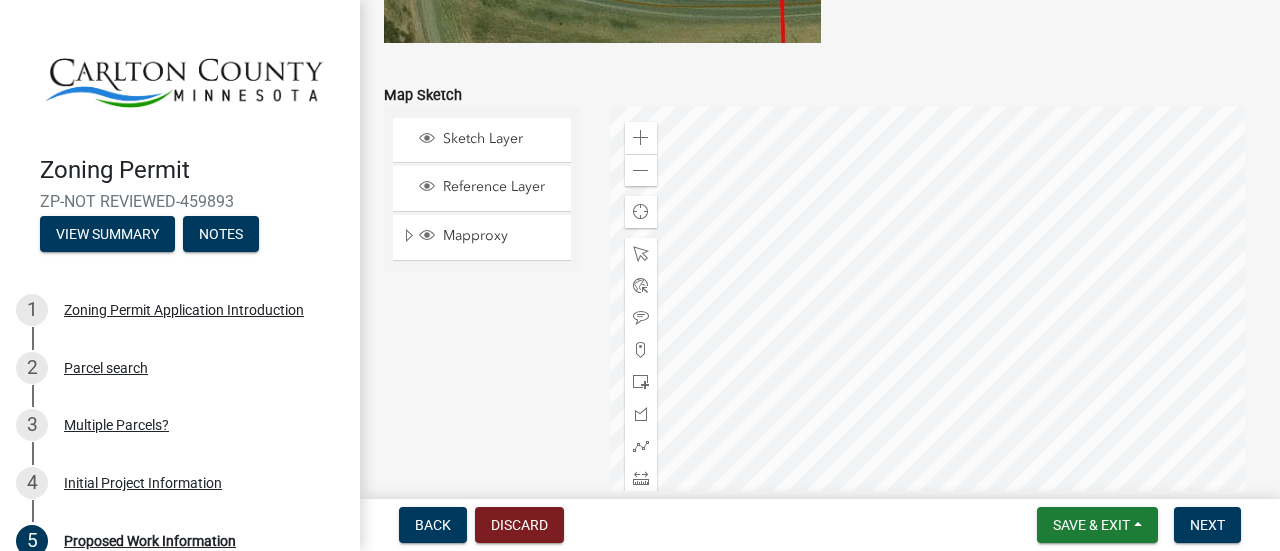 scroll, scrollTop: 4207, scrollLeft: 0, axis: vertical 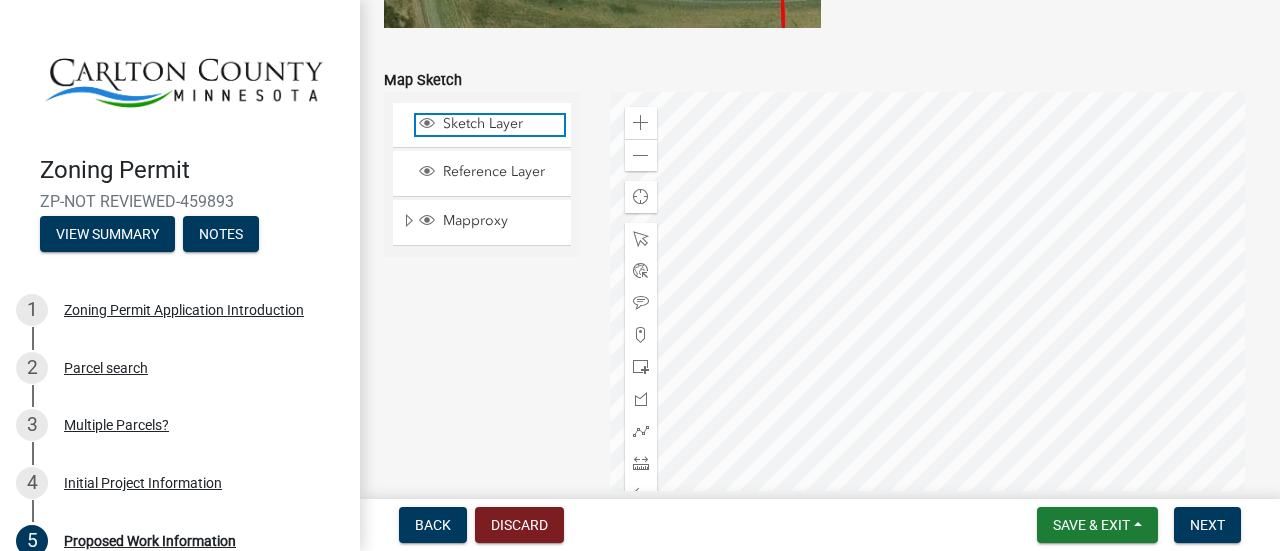 click on "Sketch Layer" at bounding box center [501, 124] 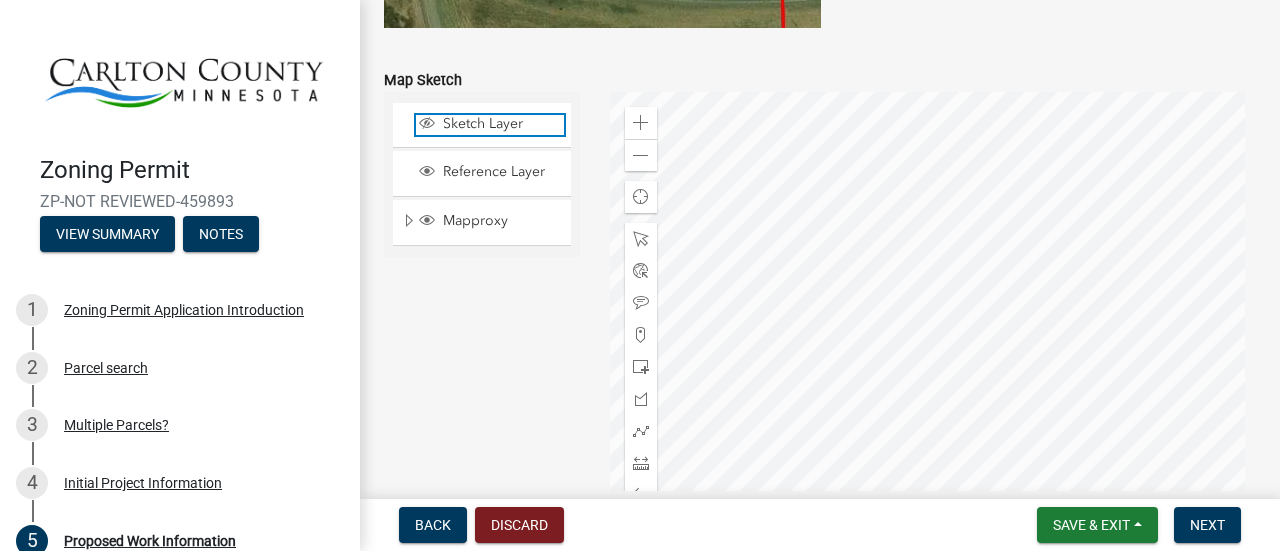 click on "Sketch Layer" at bounding box center (501, 124) 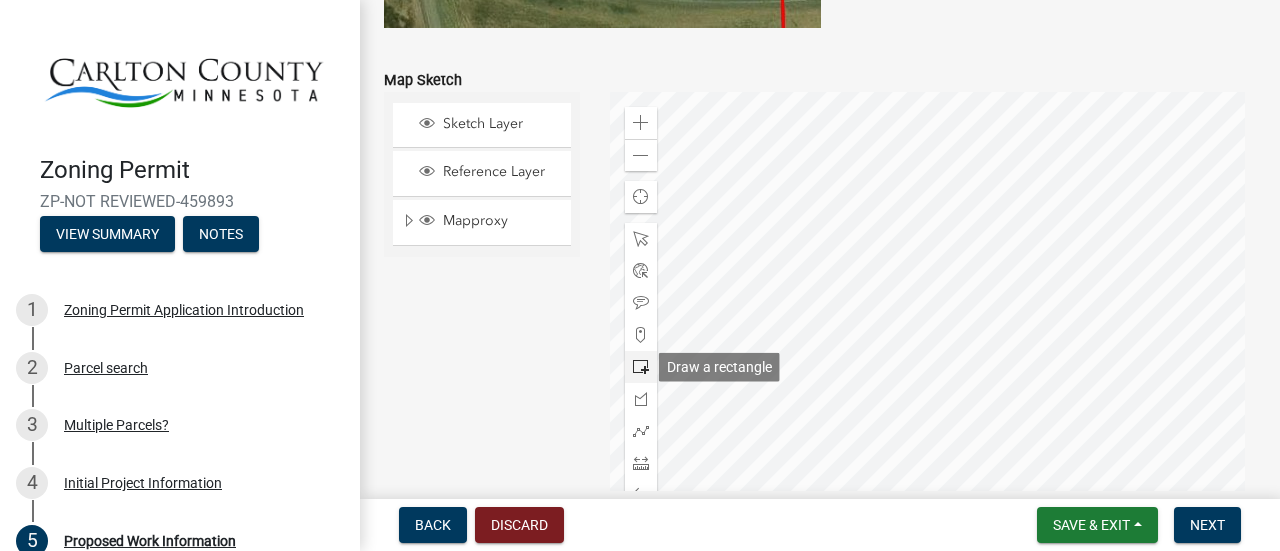 click 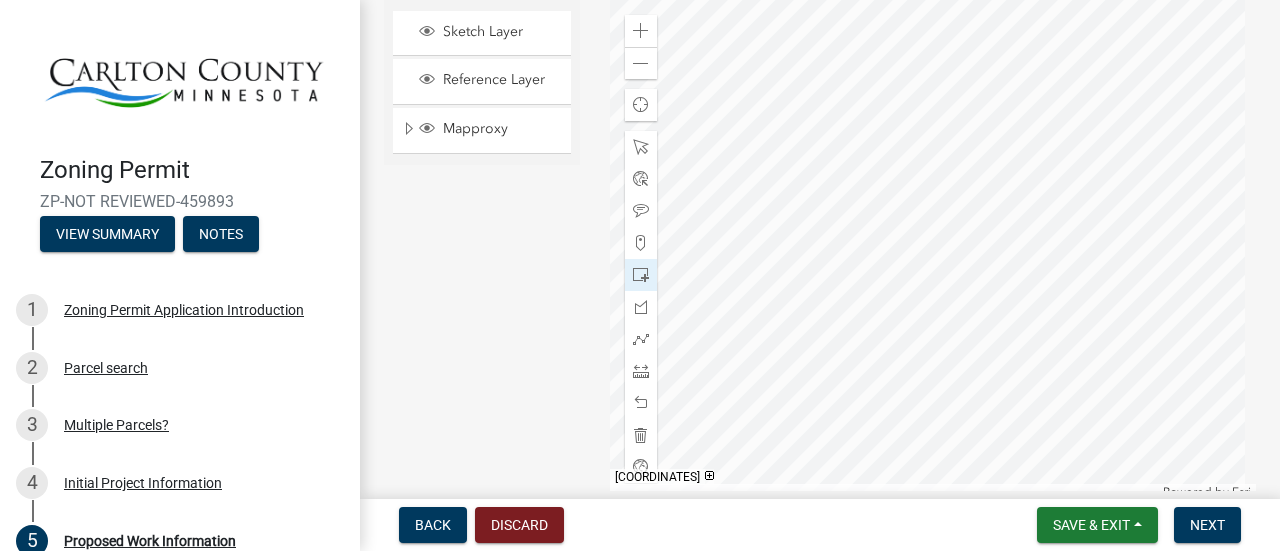 click 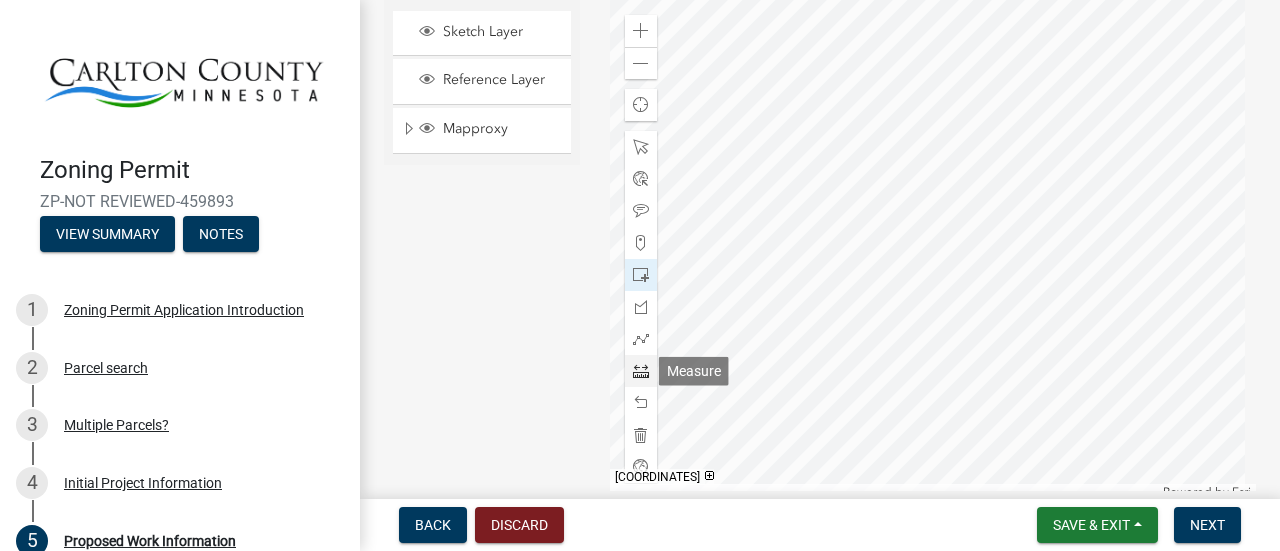 click 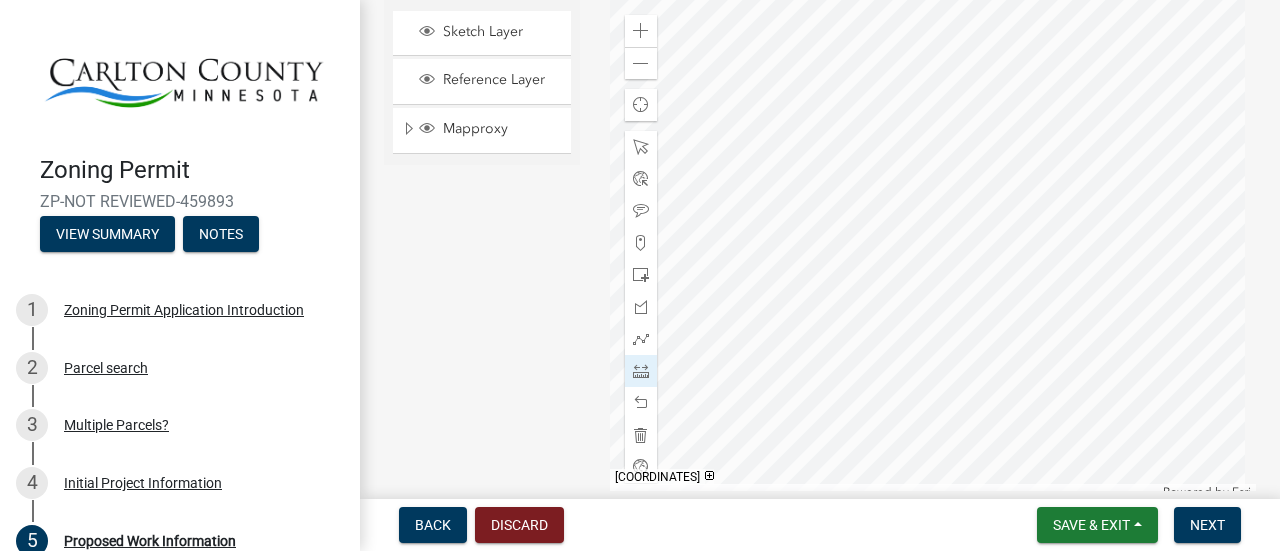 click 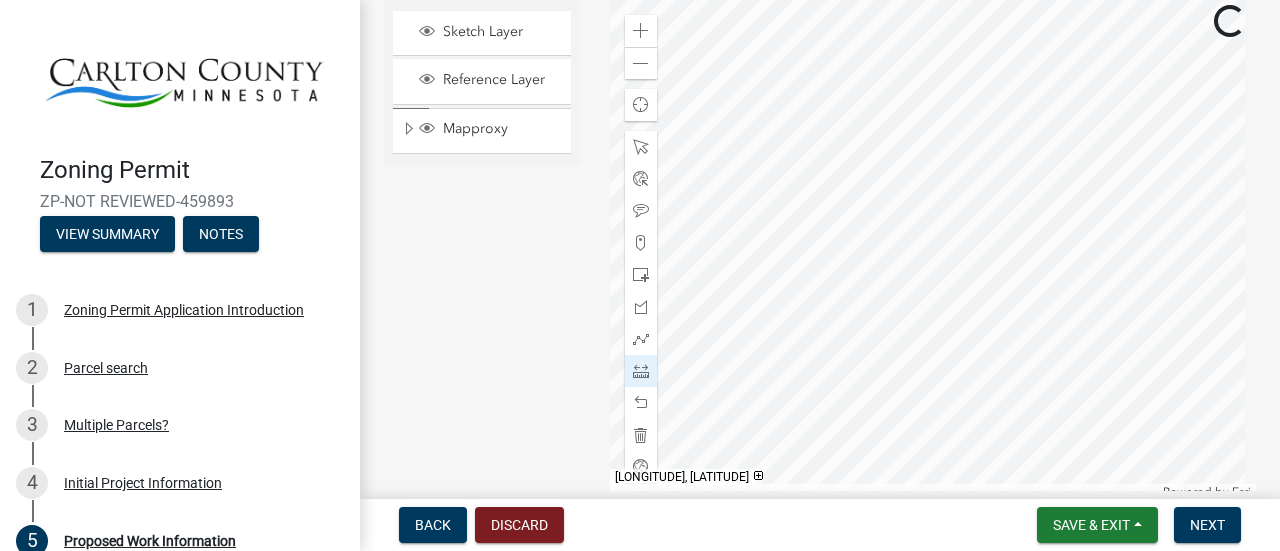 click 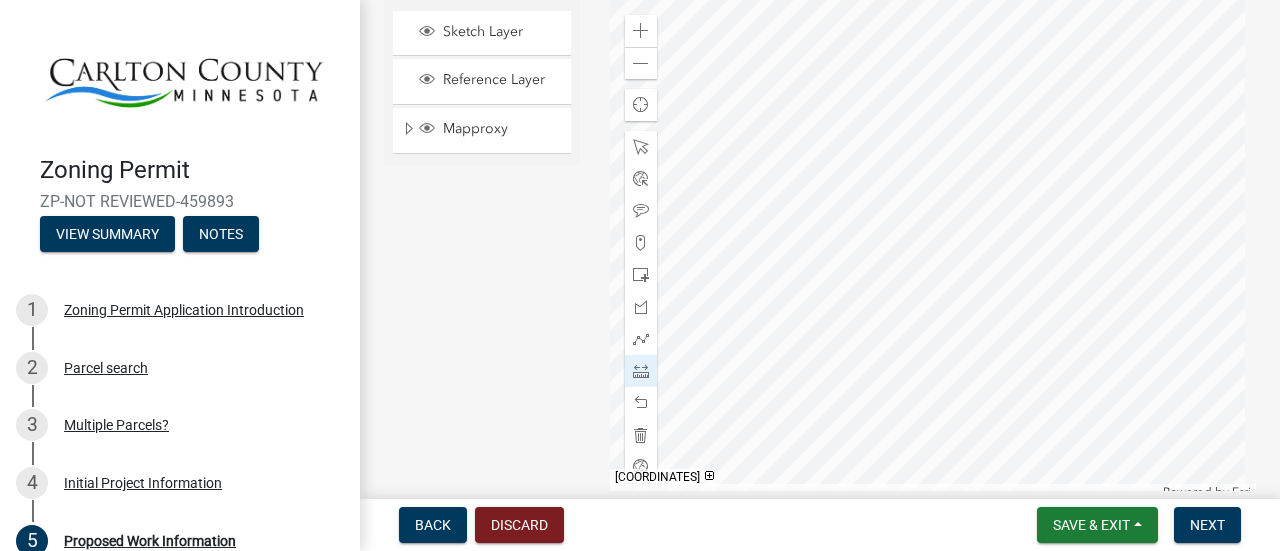 click 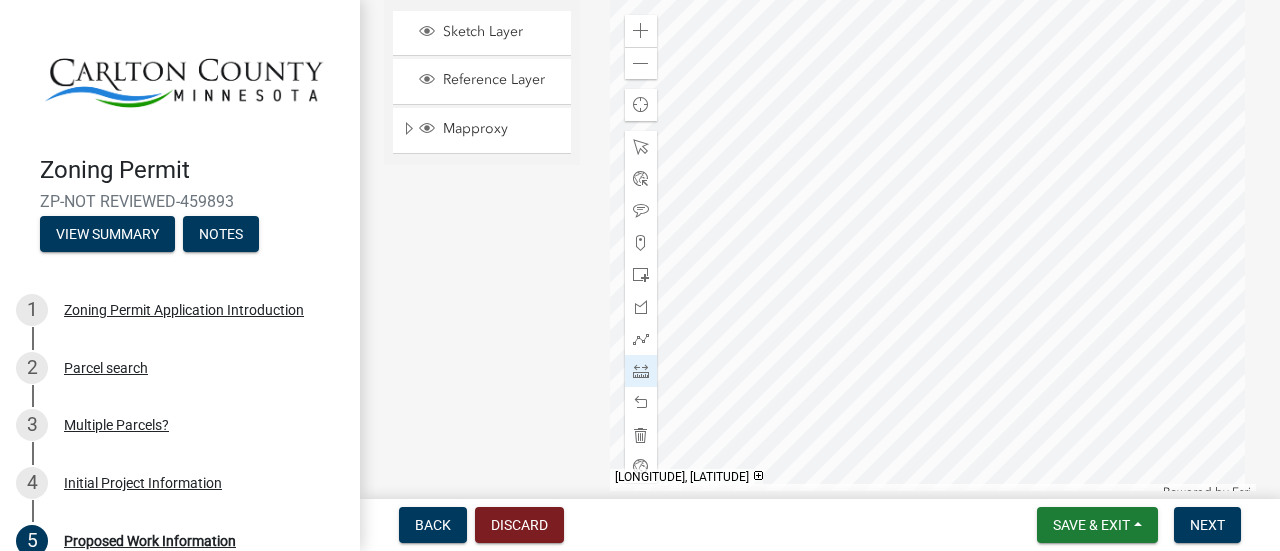 click 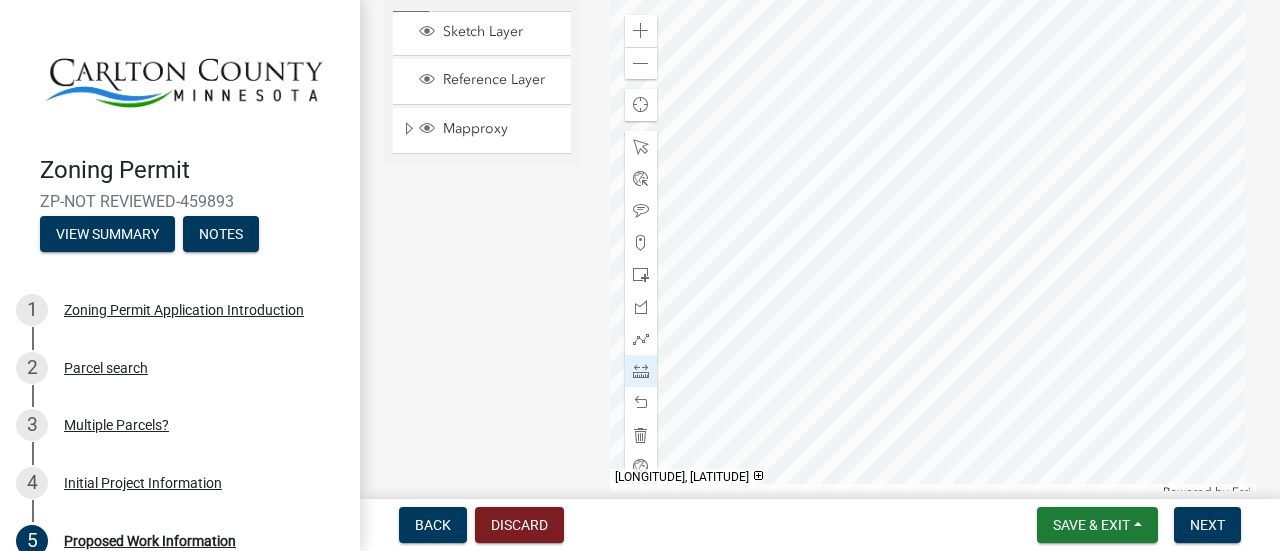 click 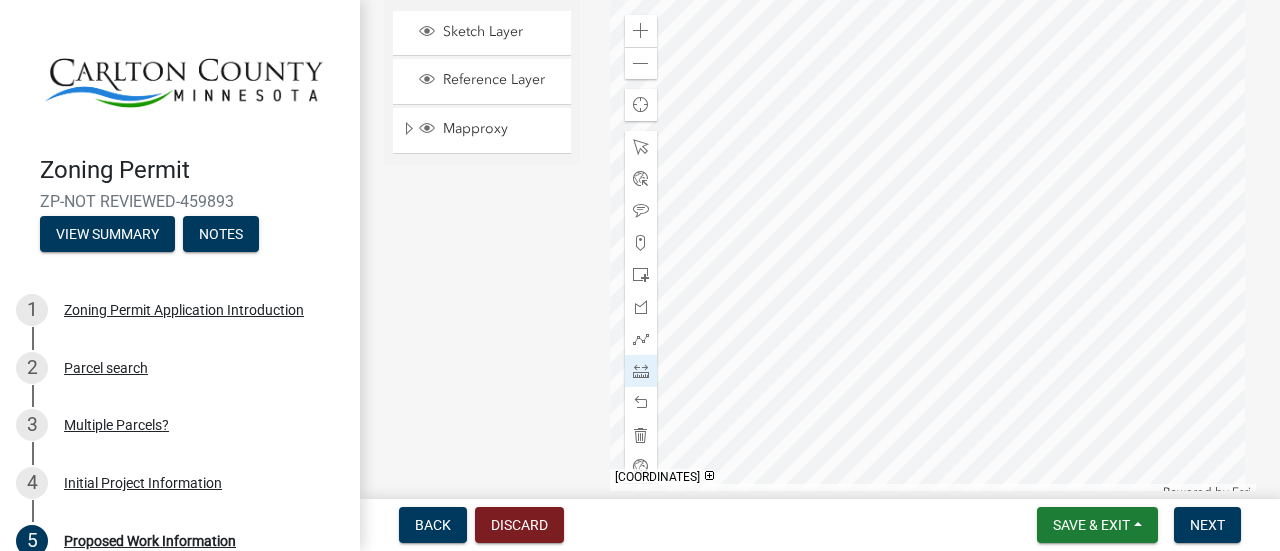 click 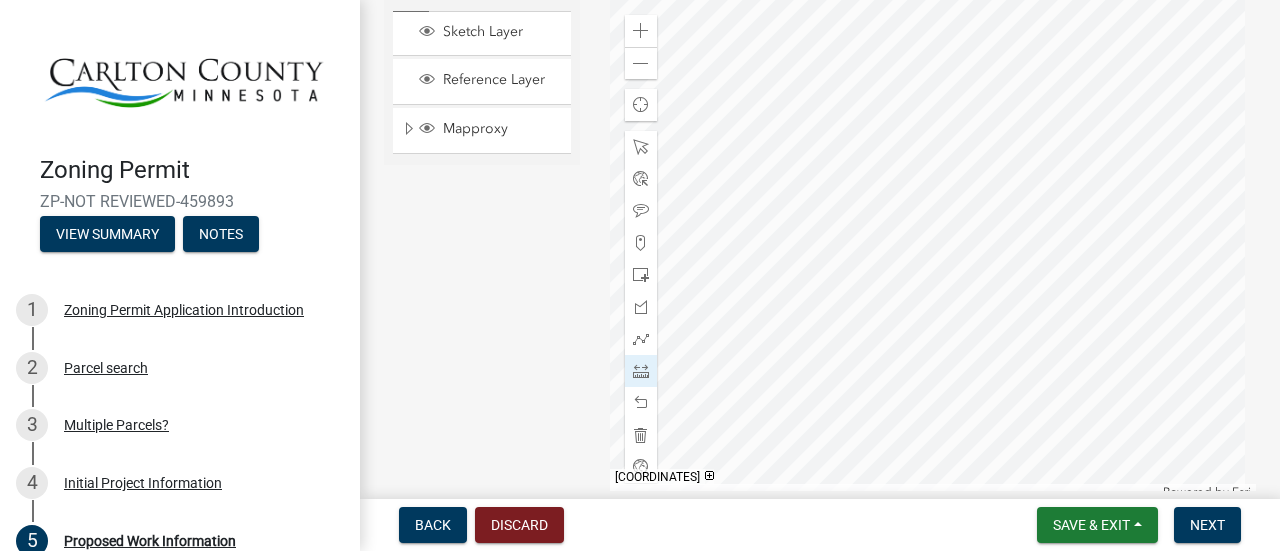click 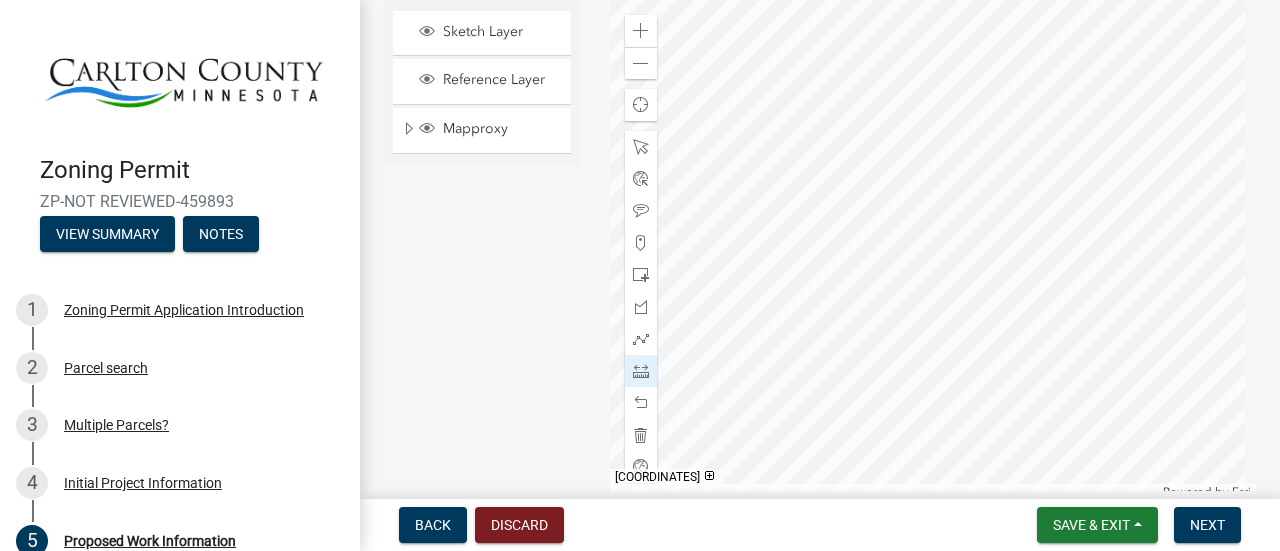 click 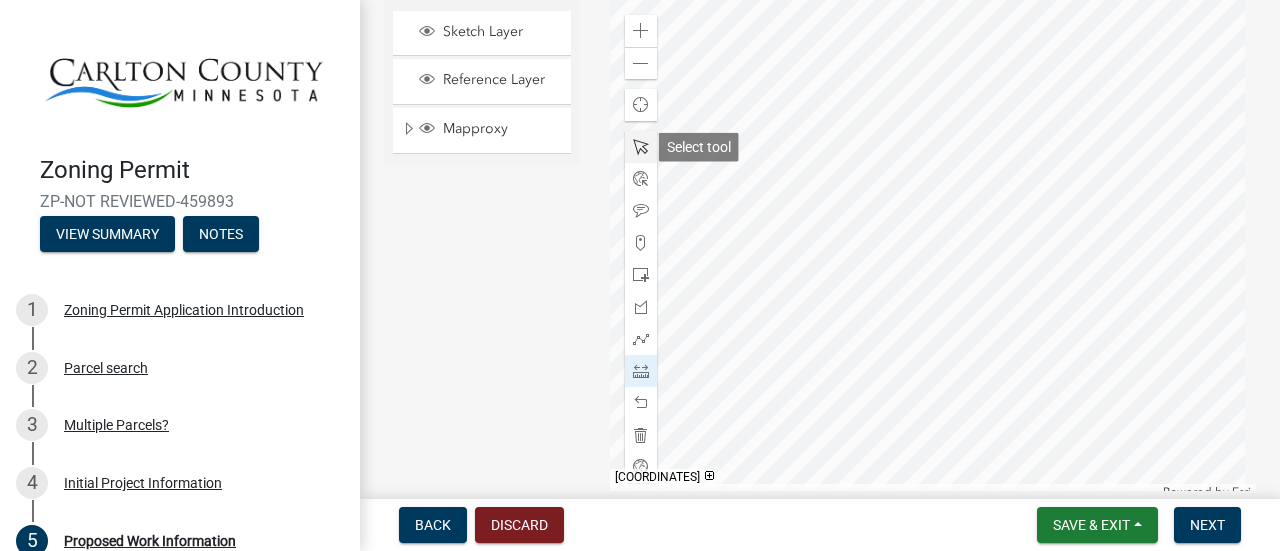 click 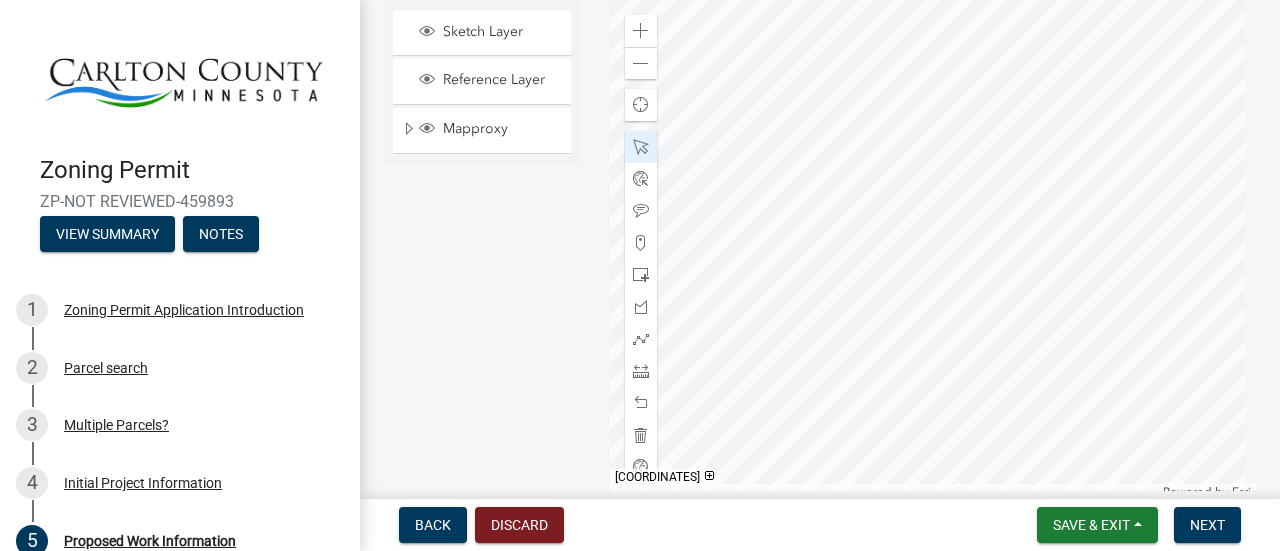 click 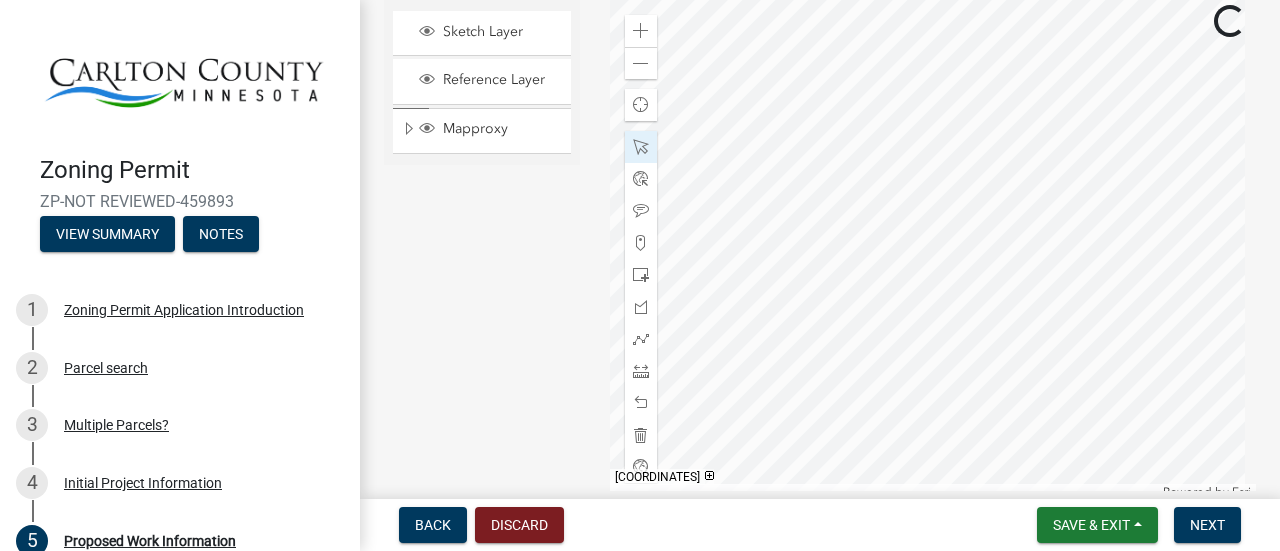 click 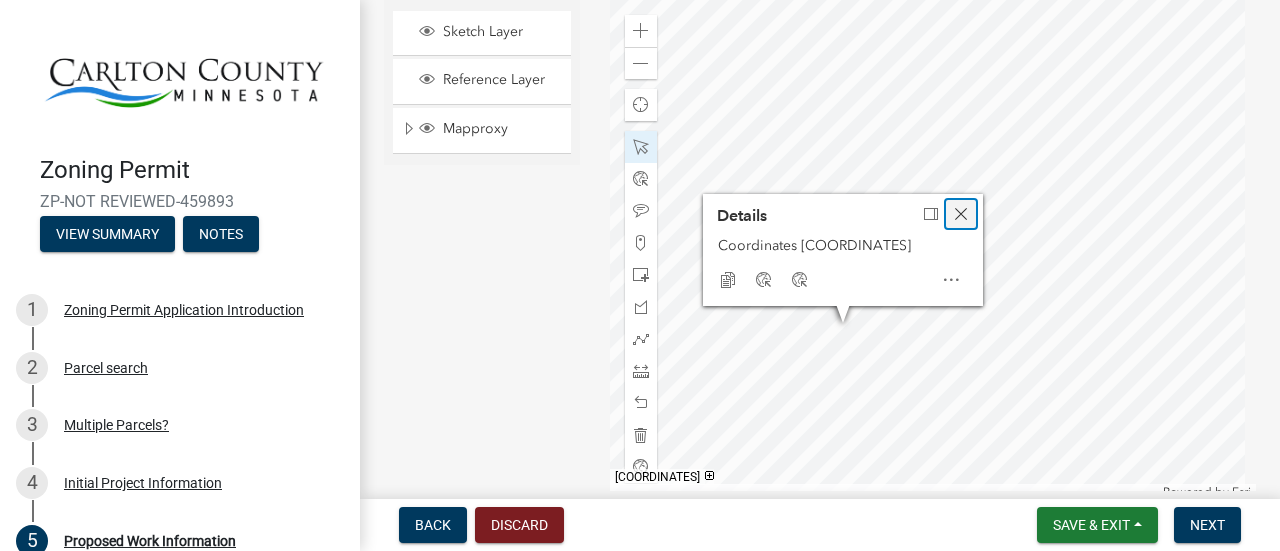 click 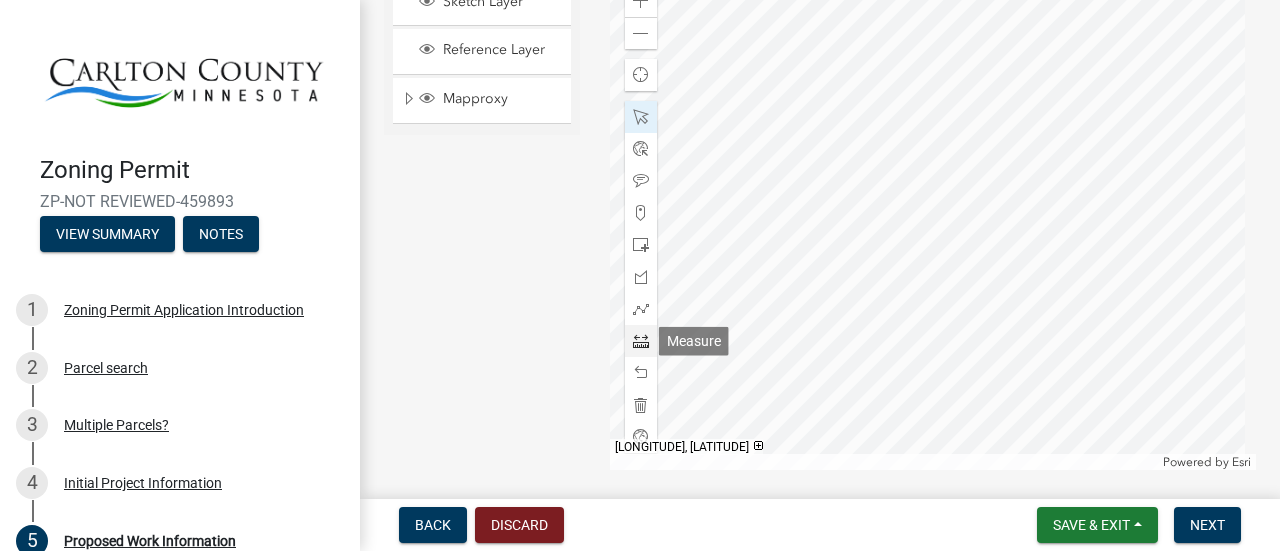 scroll, scrollTop: 4327, scrollLeft: 0, axis: vertical 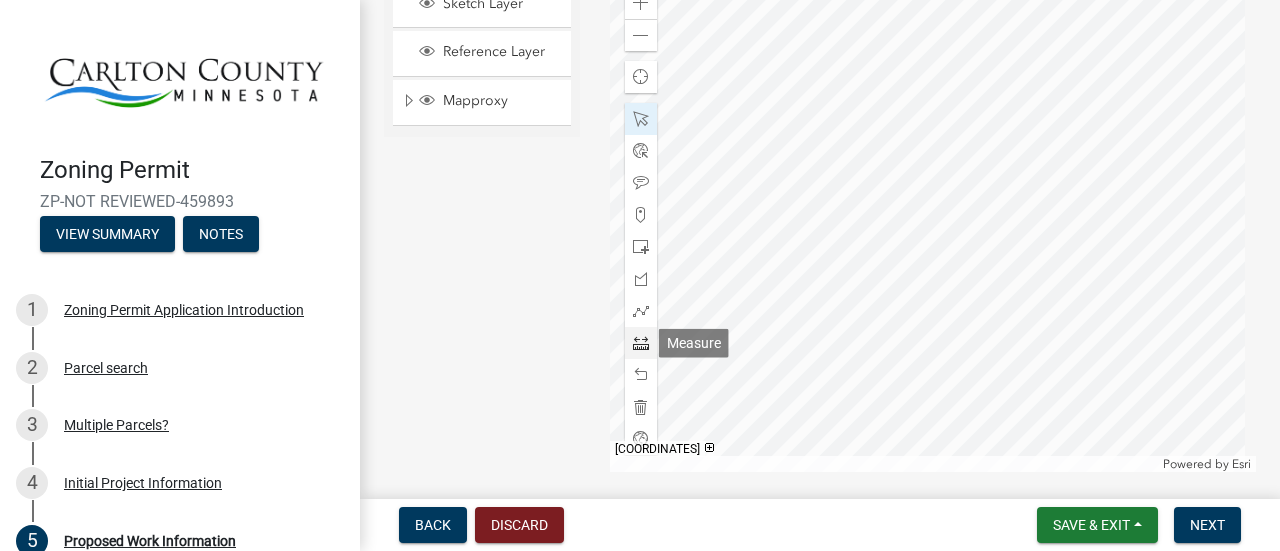 click 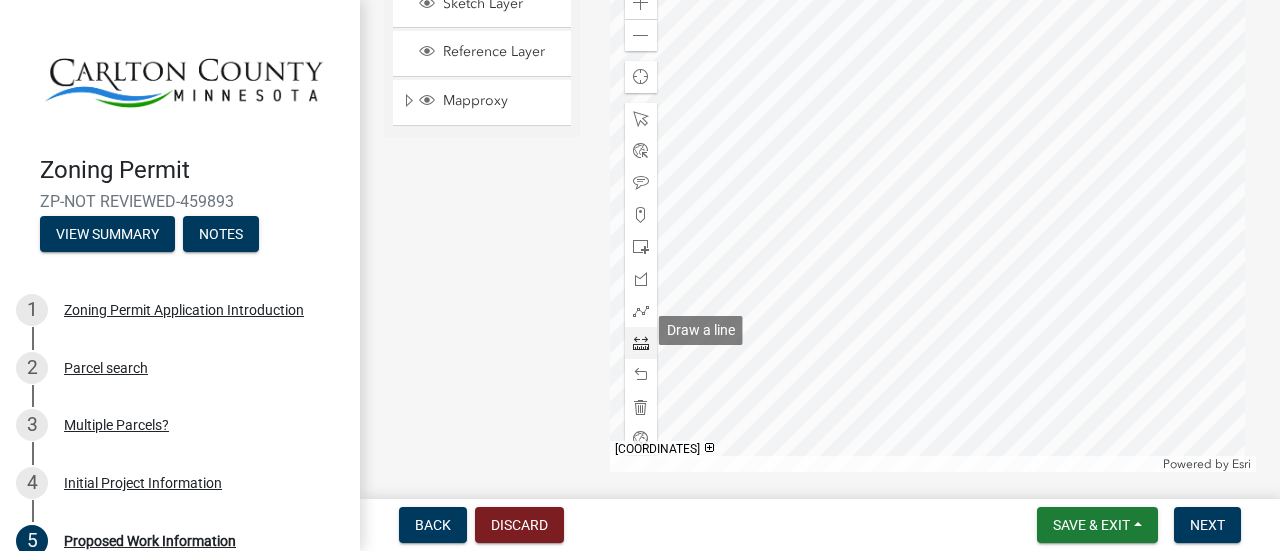 scroll, scrollTop: 4308, scrollLeft: 0, axis: vertical 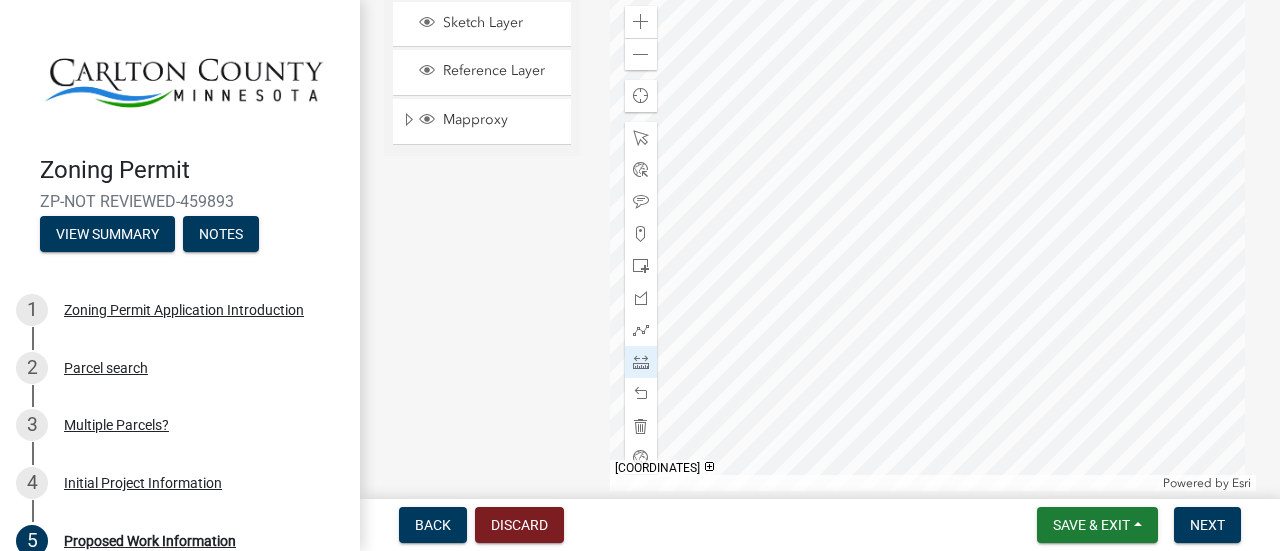 click 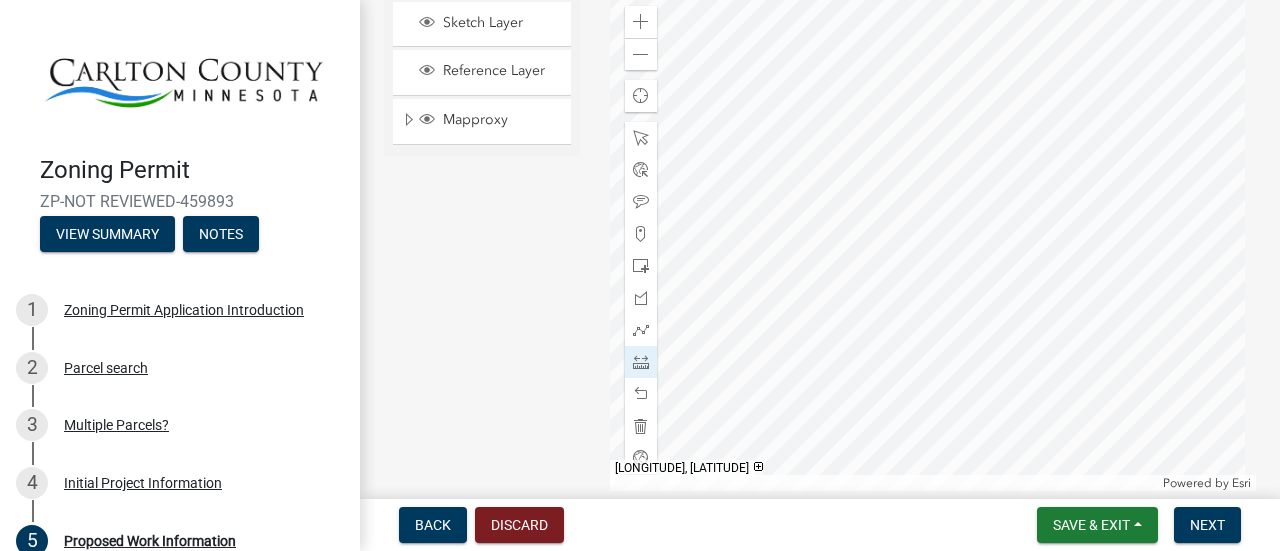 click 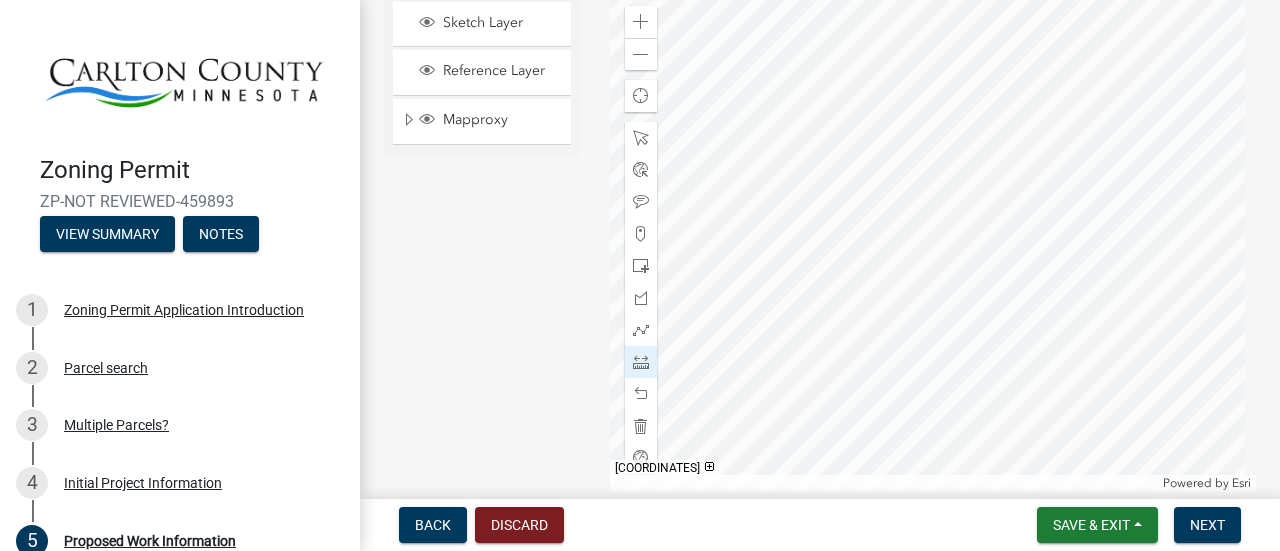 click 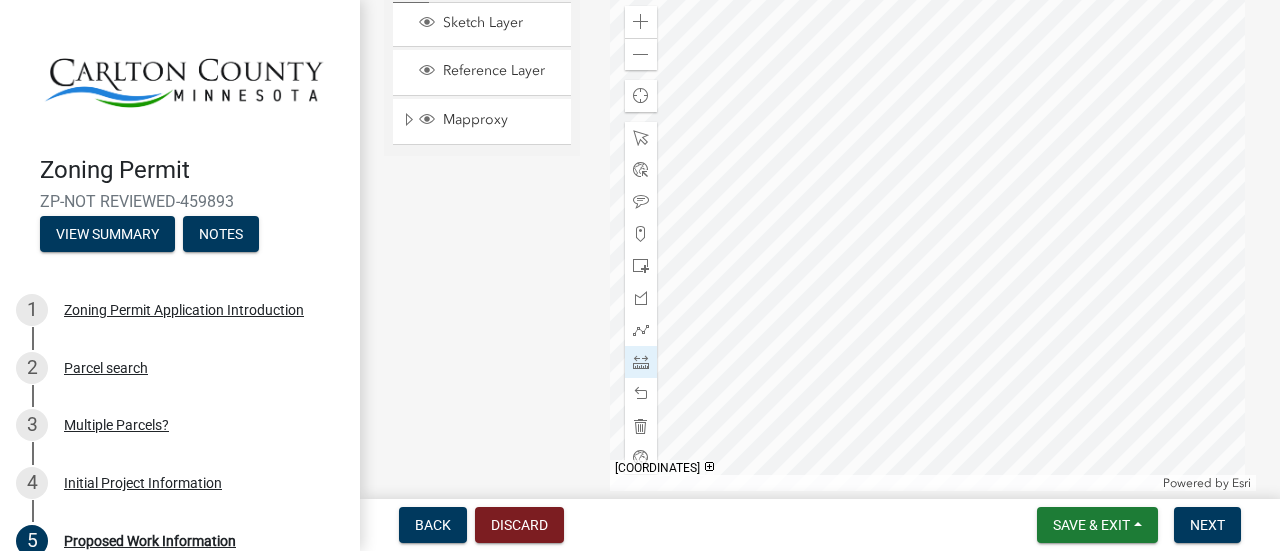 click 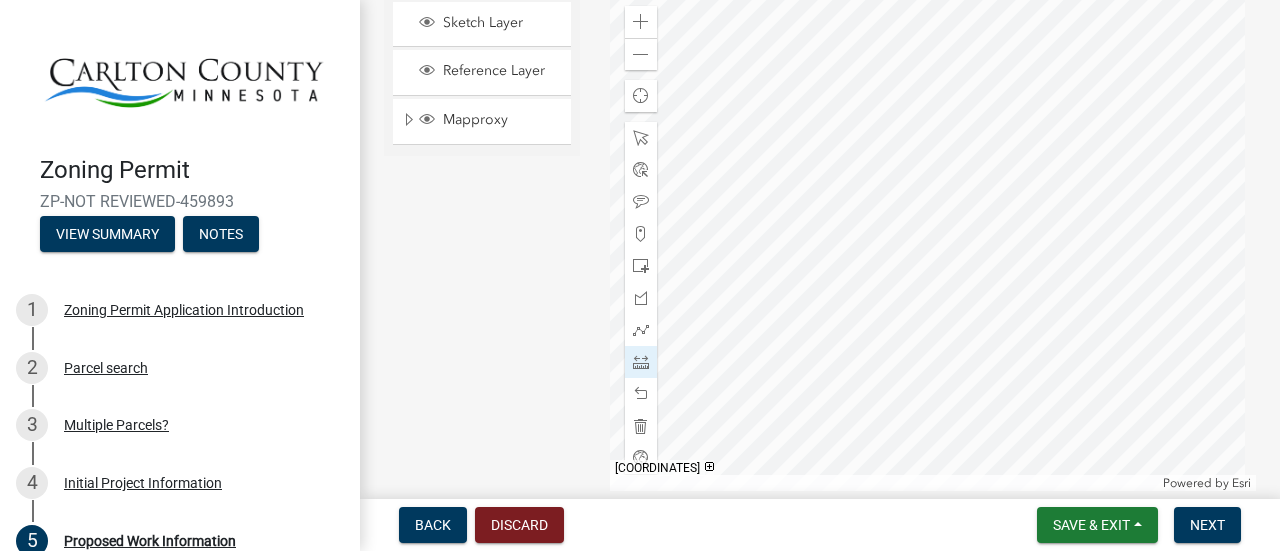 click 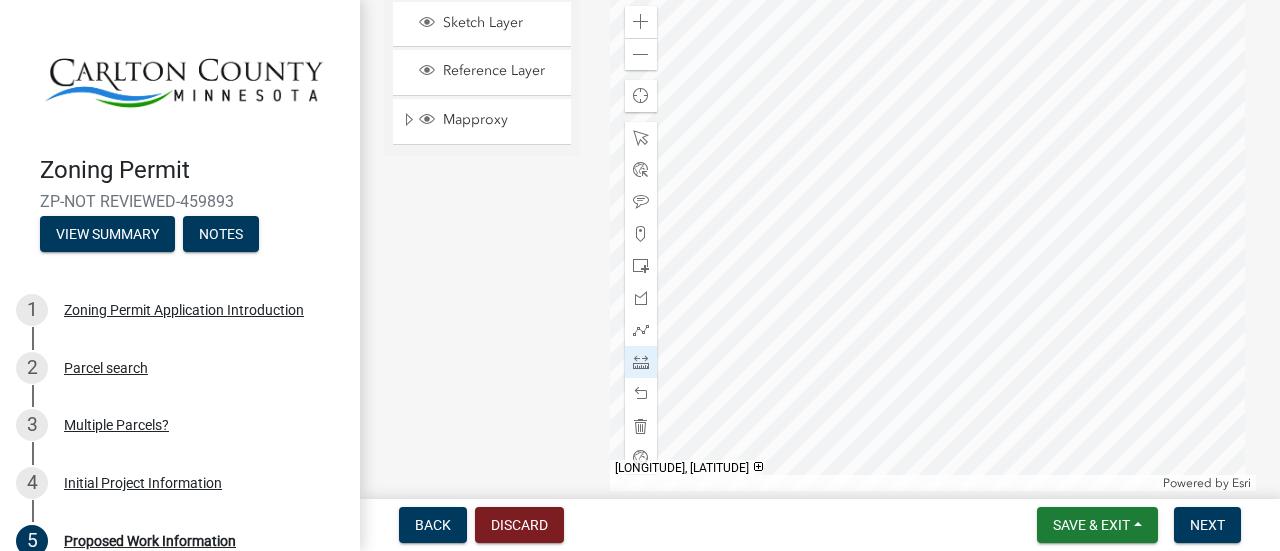 click 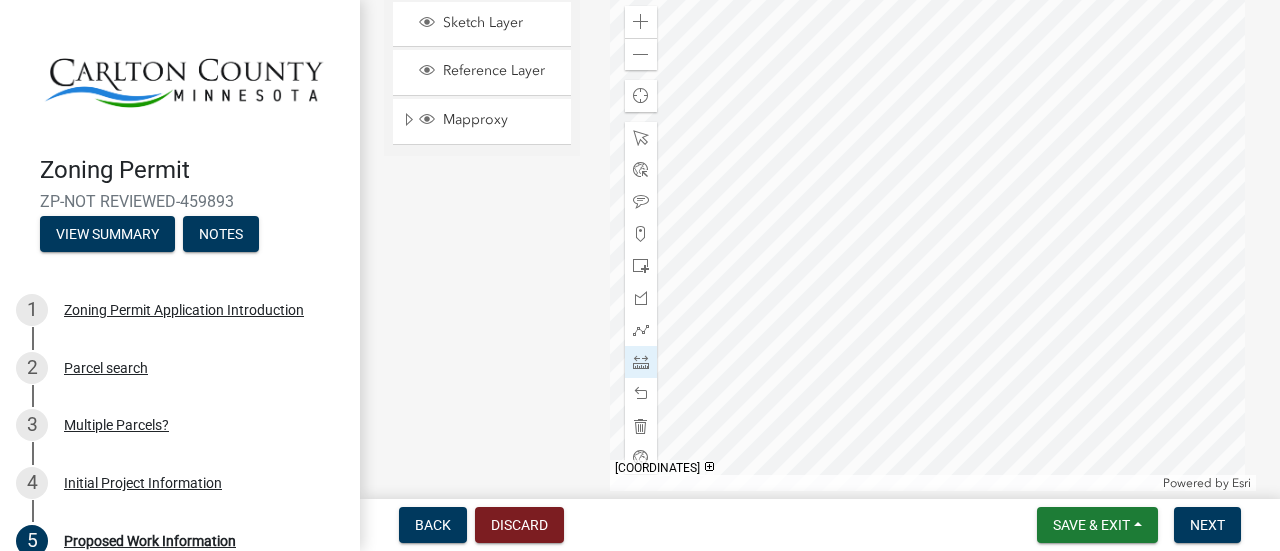 click 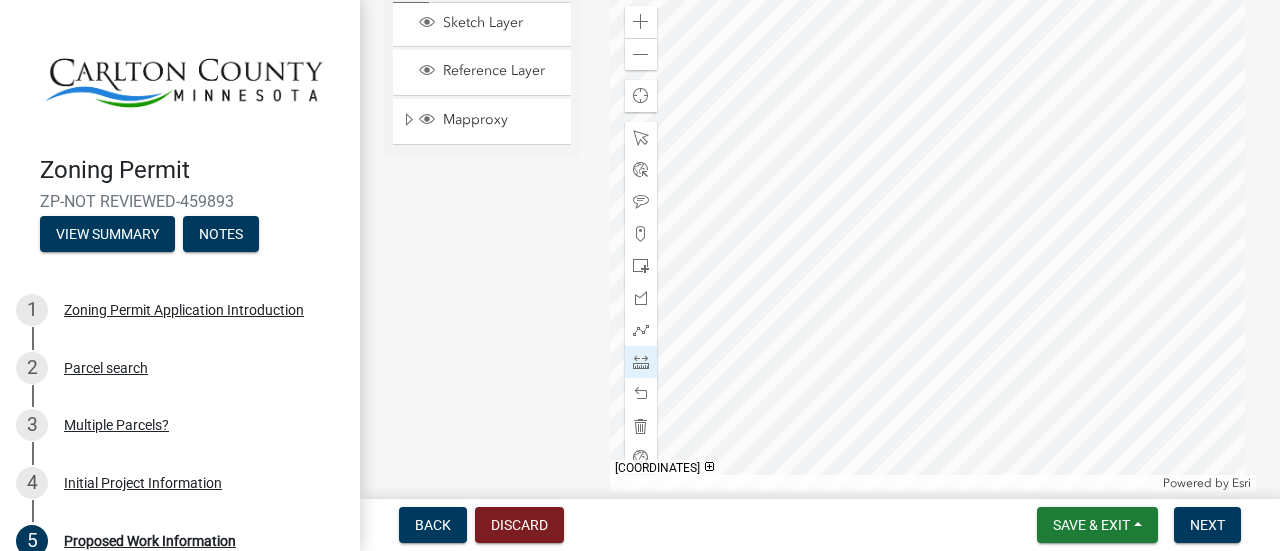 click 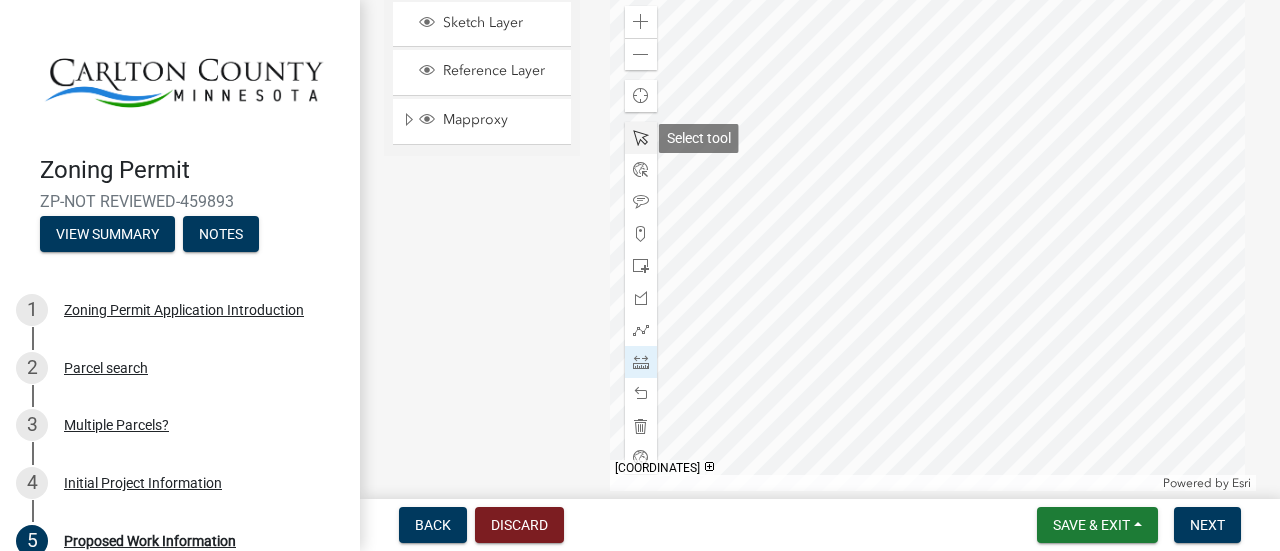 click 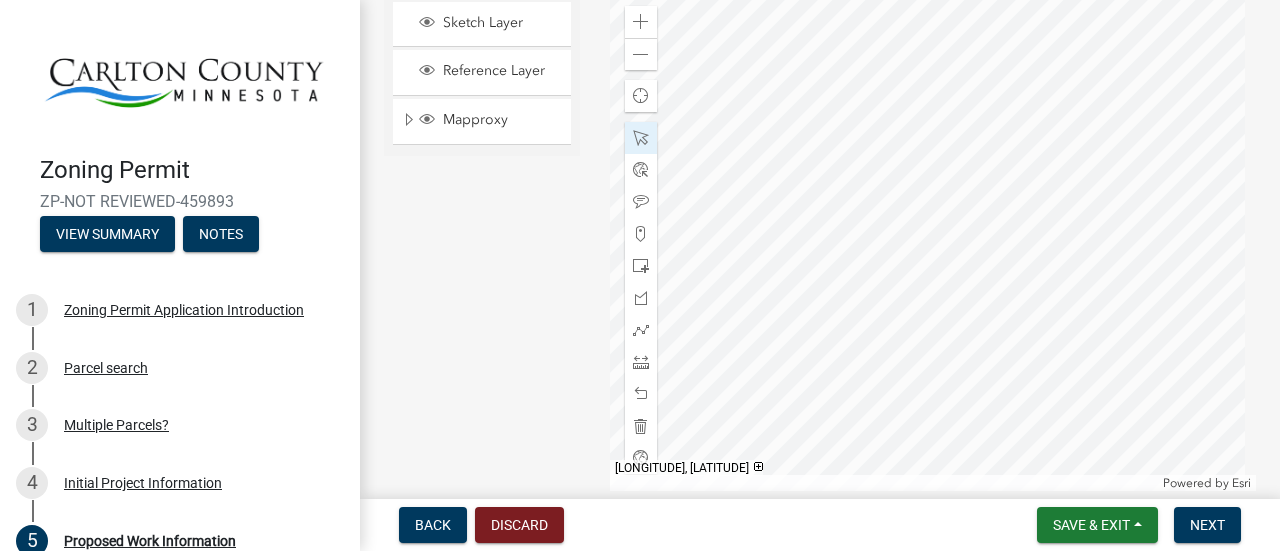 click 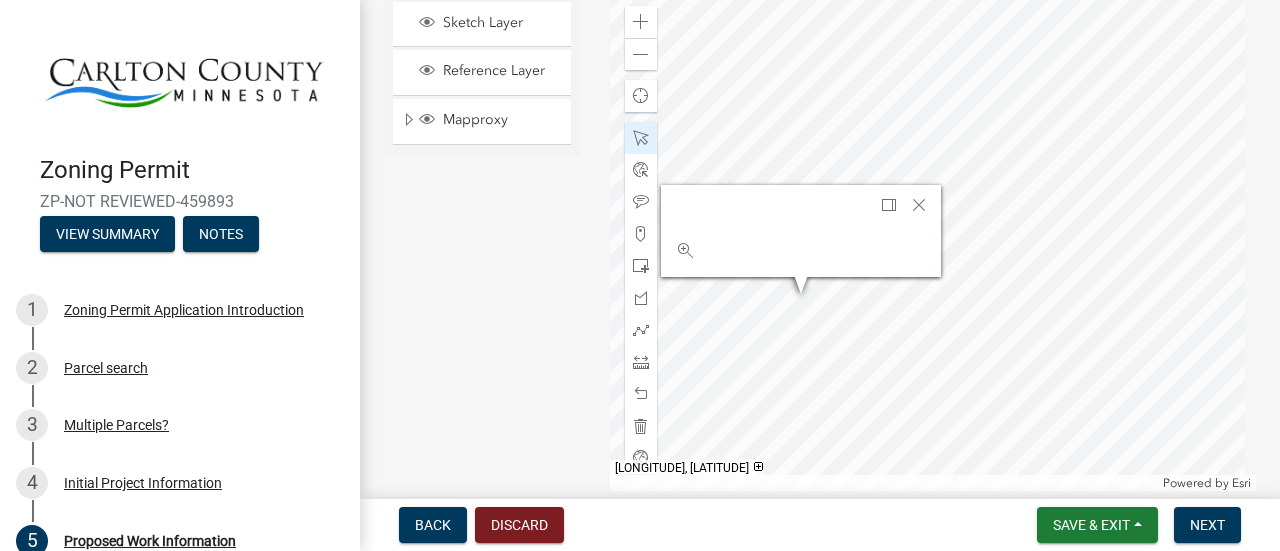 click 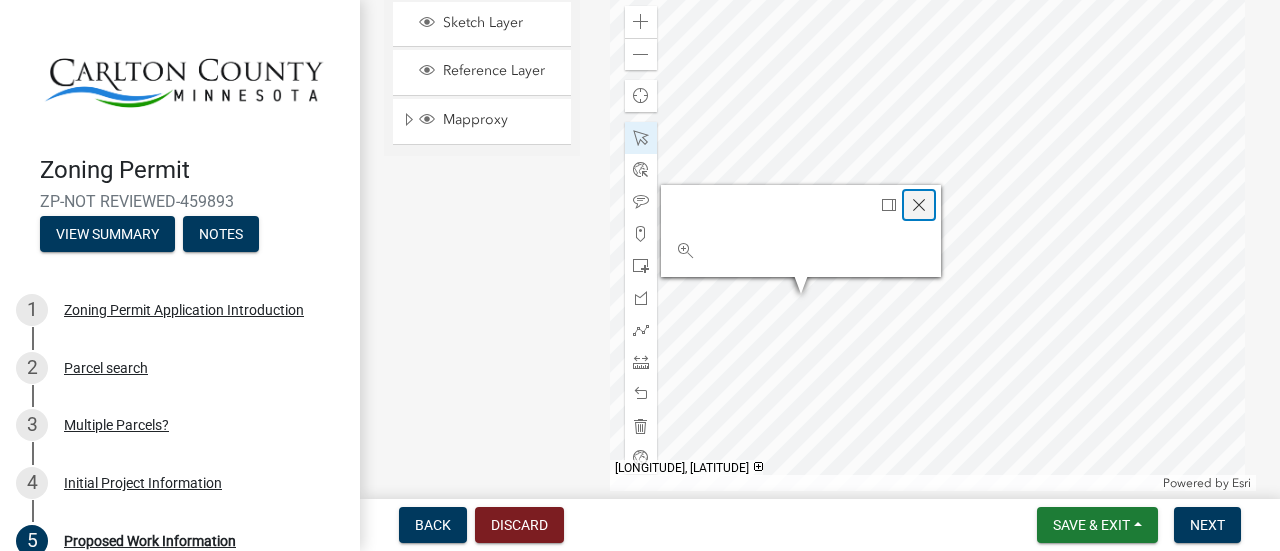 click 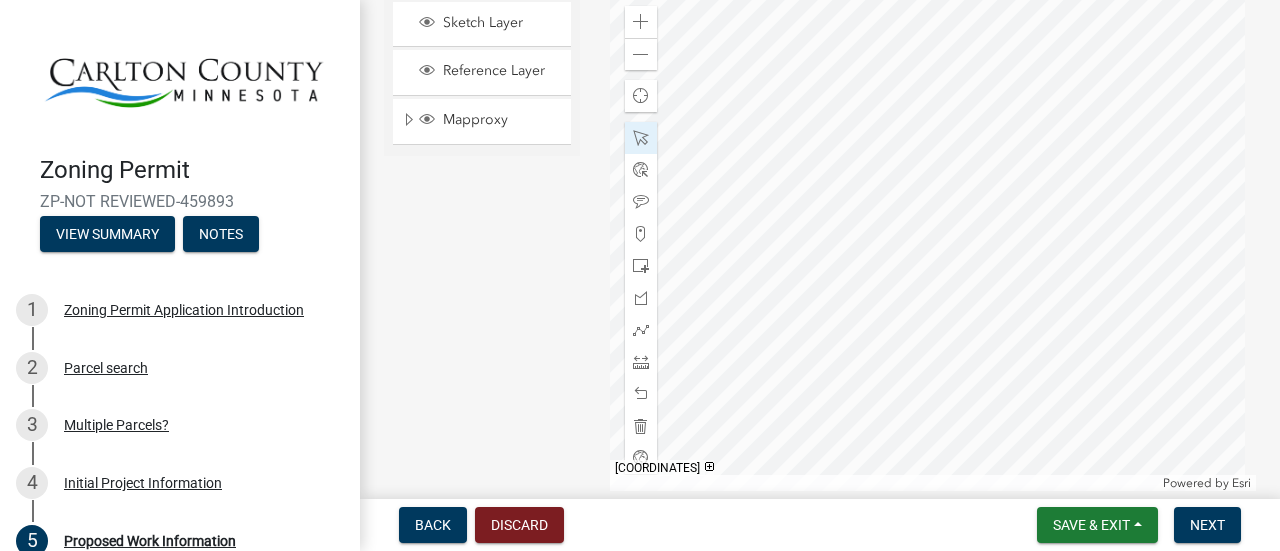 click 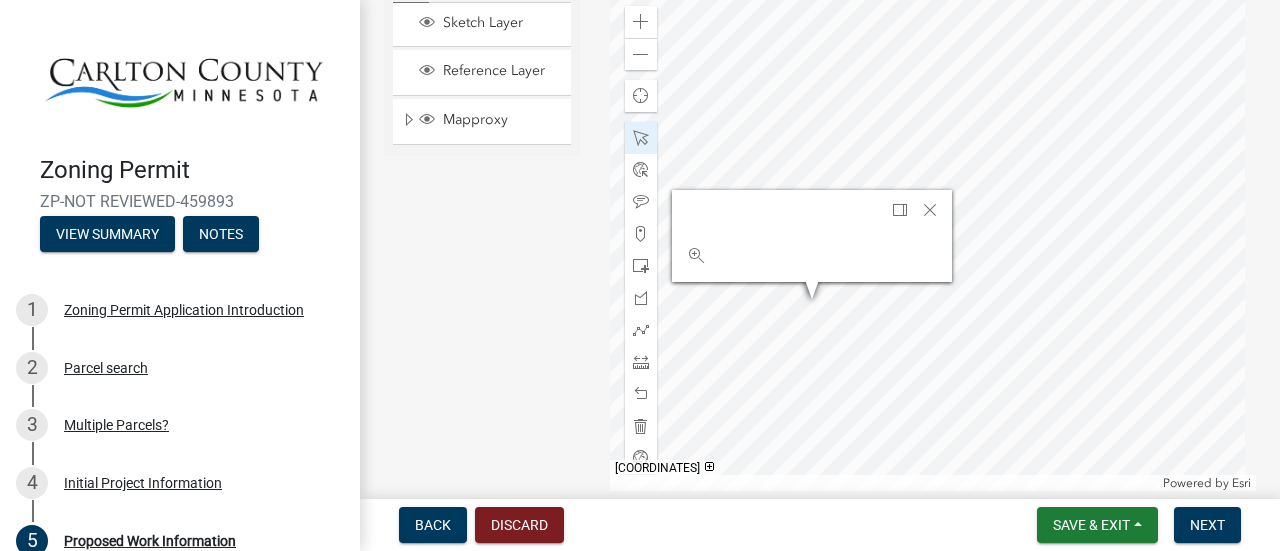 click 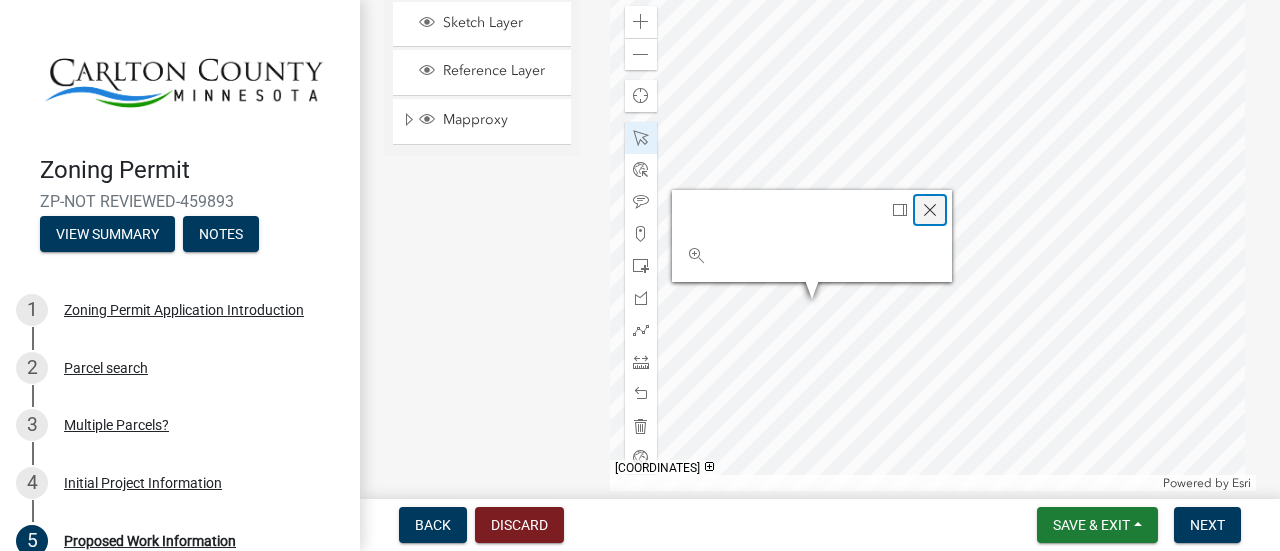 click 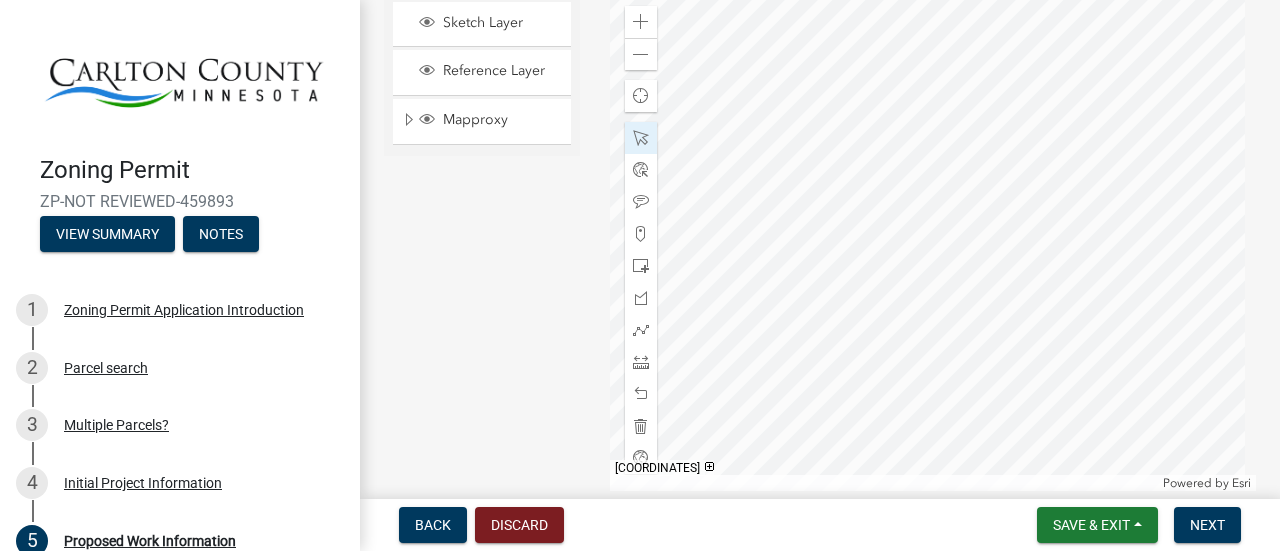 click 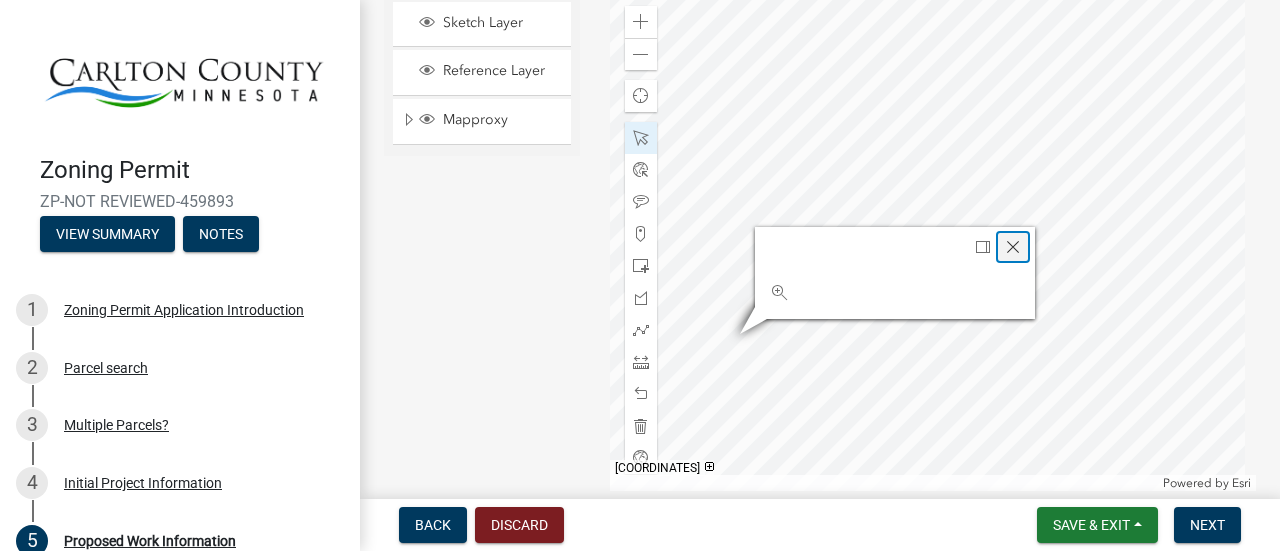 click 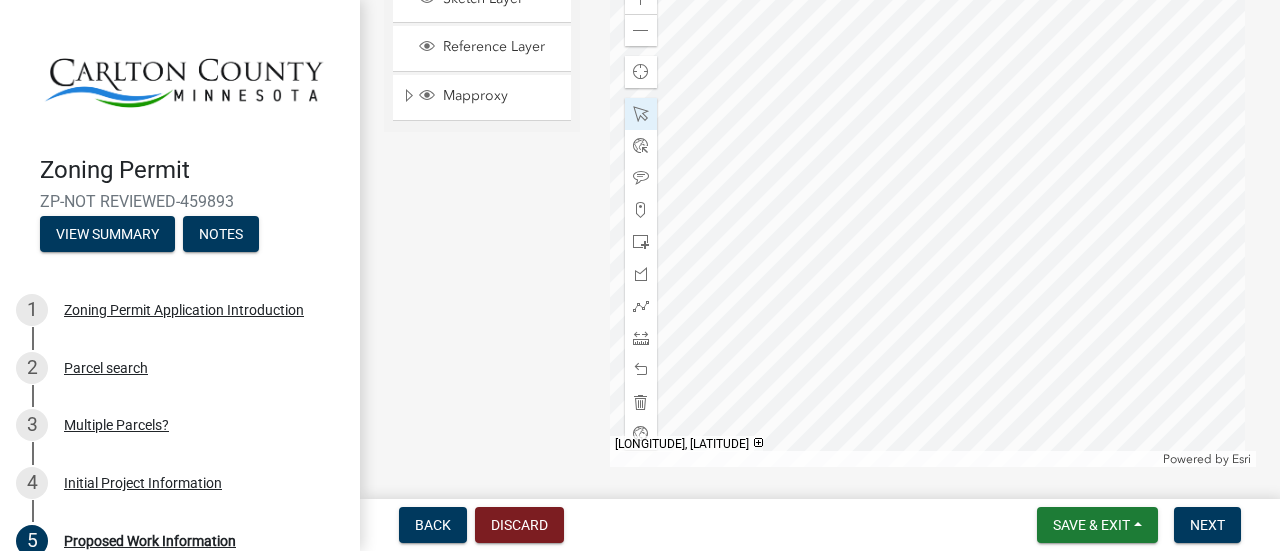 scroll, scrollTop: 4332, scrollLeft: 0, axis: vertical 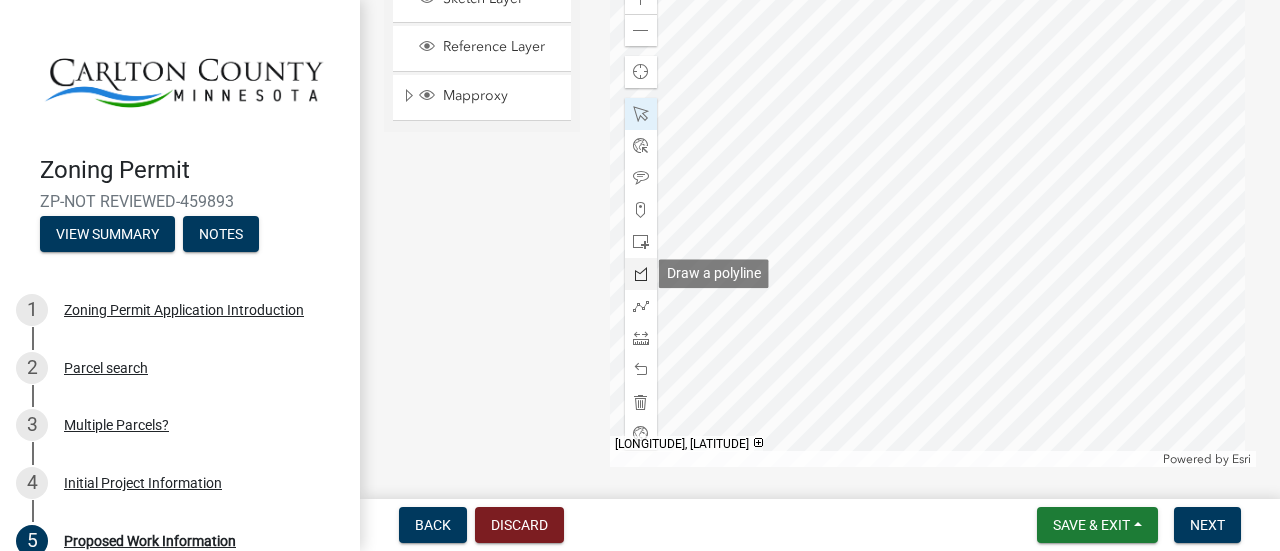 drag, startPoint x: 634, startPoint y: 241, endPoint x: 640, endPoint y: 261, distance: 20.880613 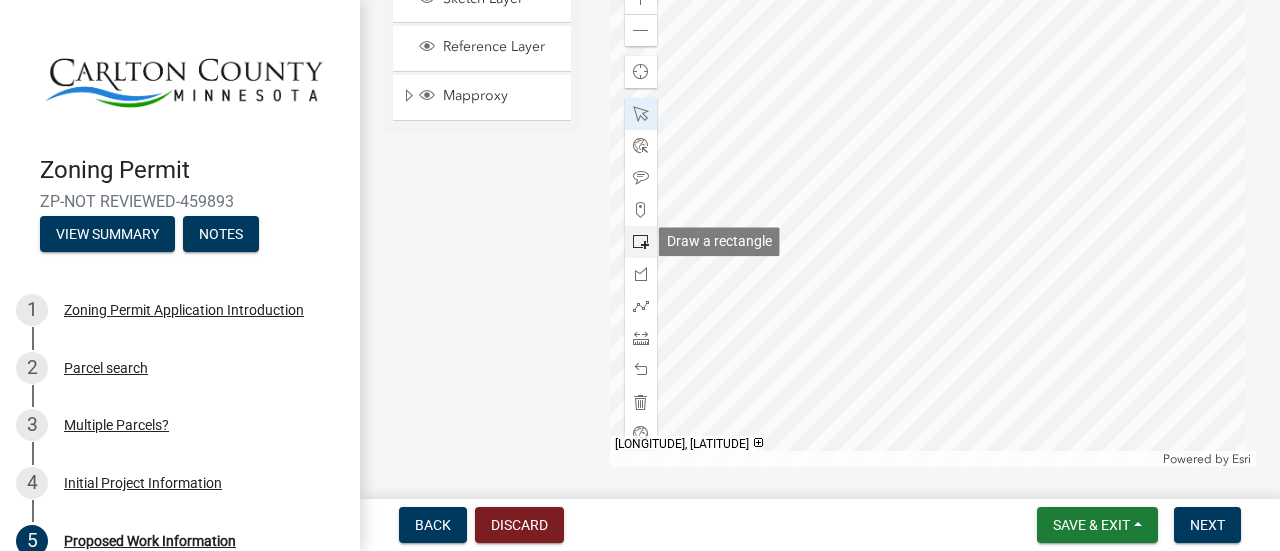 click 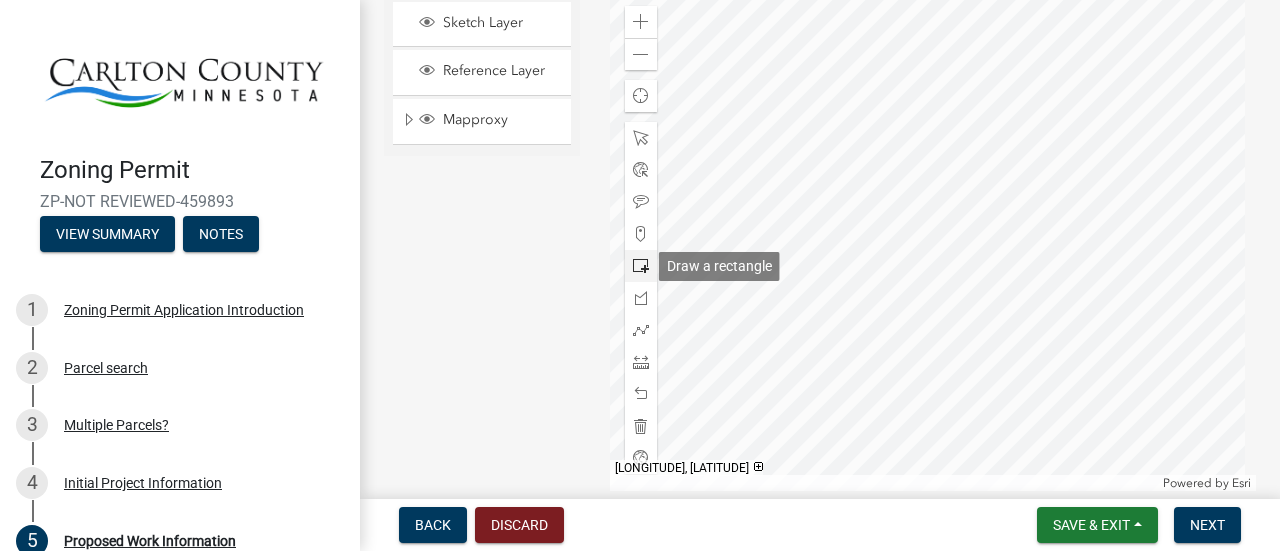 drag, startPoint x: 640, startPoint y: 240, endPoint x: 636, endPoint y: 267, distance: 27.294687 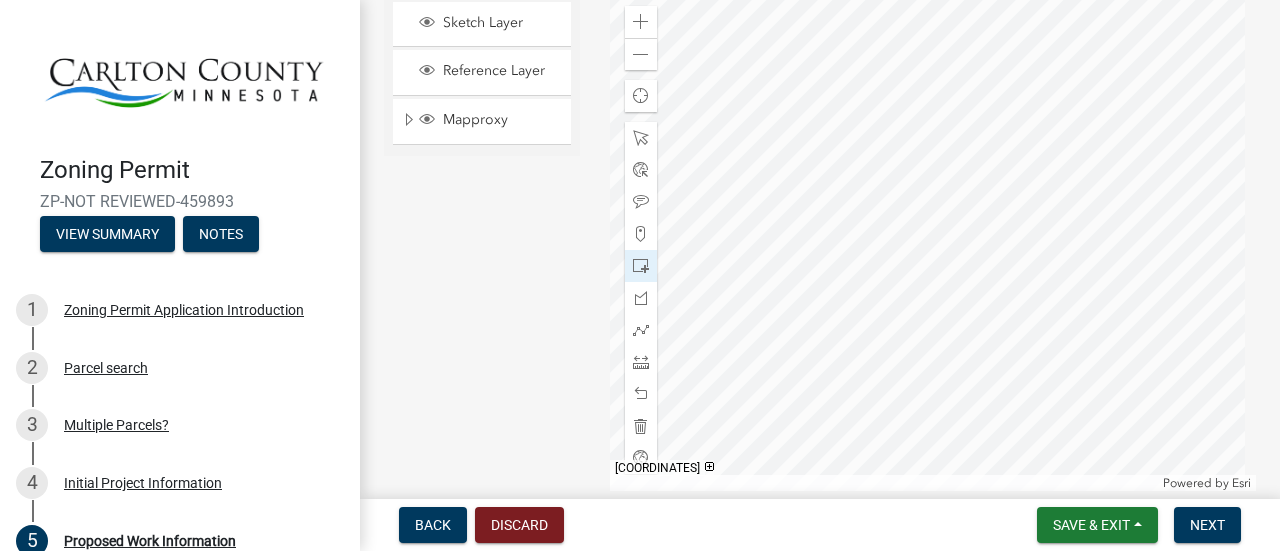click 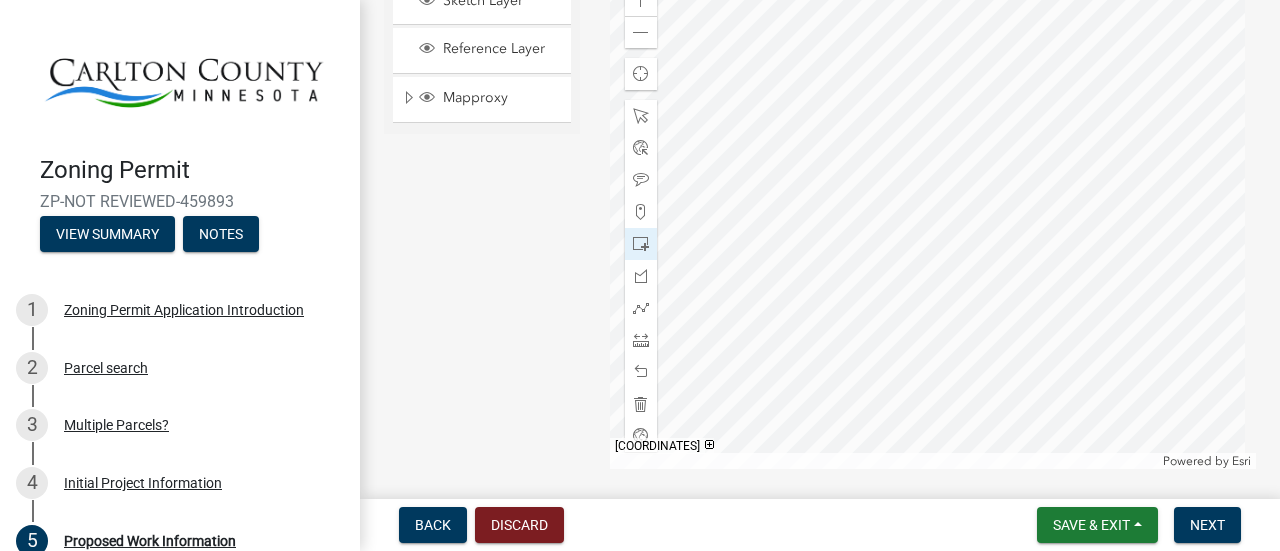 scroll, scrollTop: 4331, scrollLeft: 0, axis: vertical 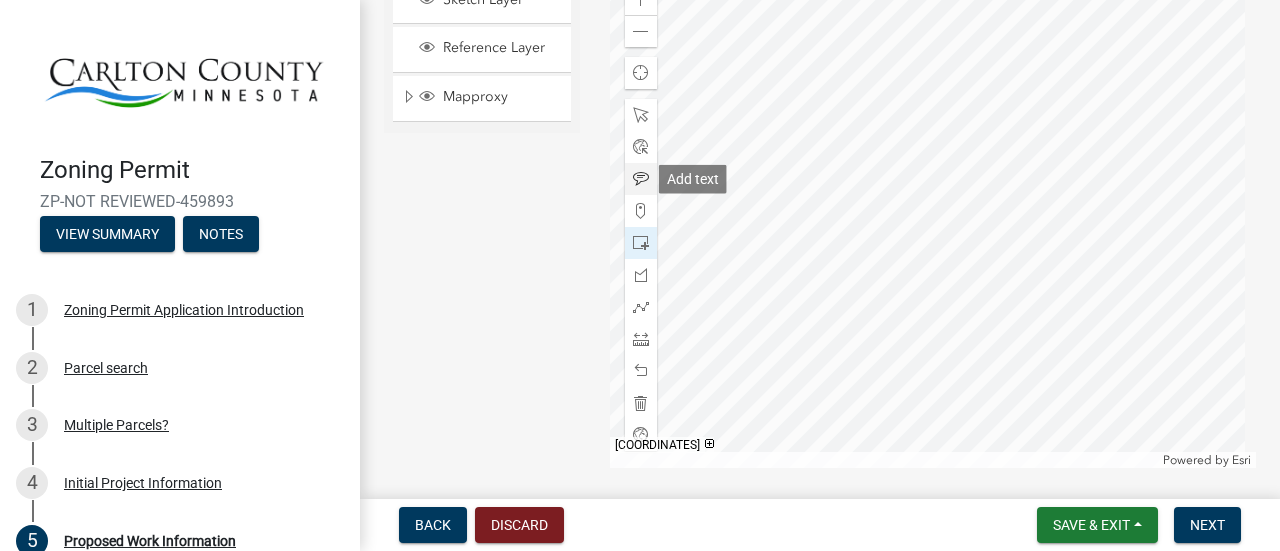 click 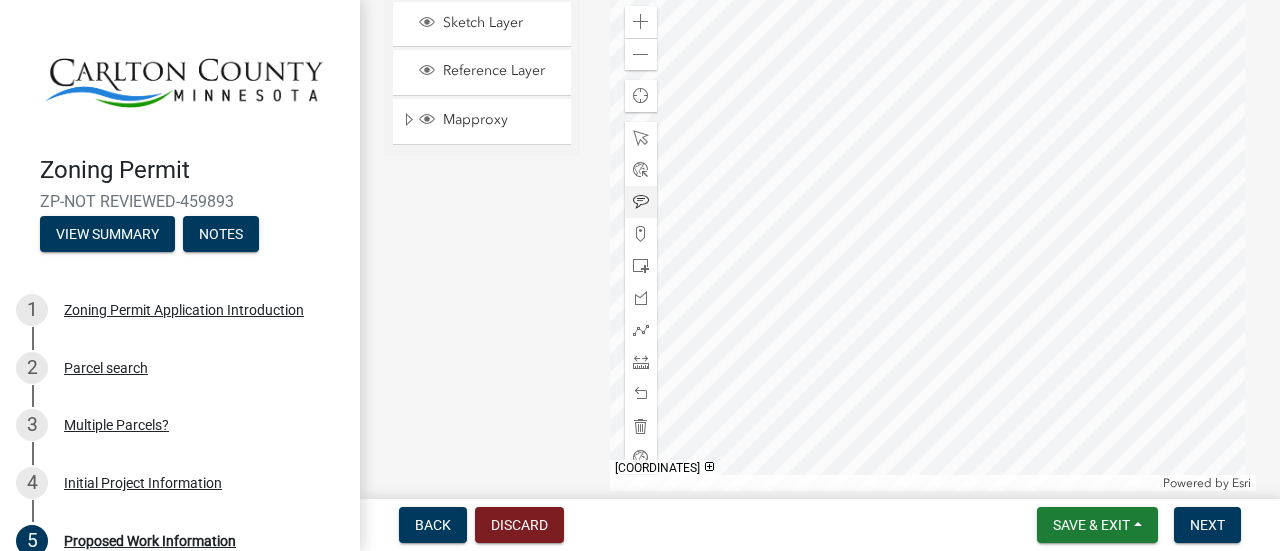 click 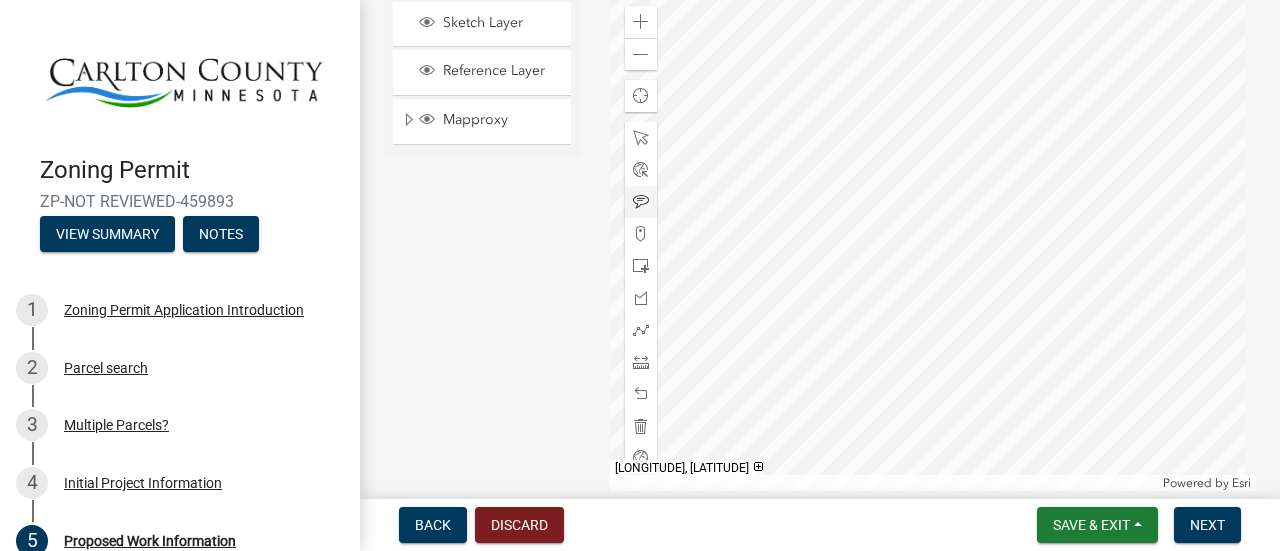 click 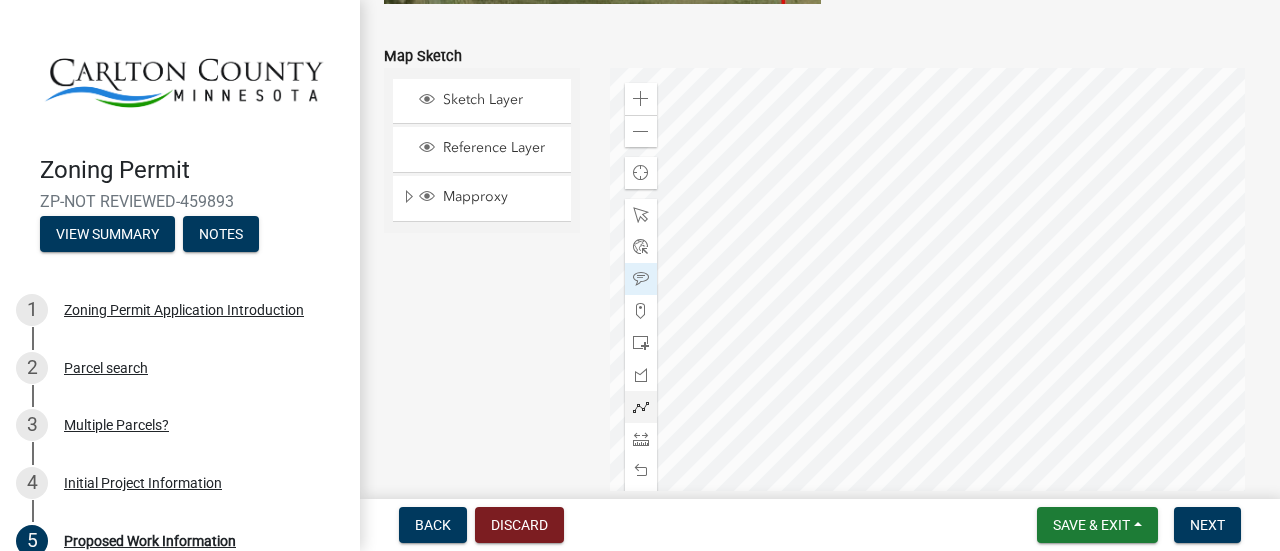 scroll, scrollTop: 4236, scrollLeft: 0, axis: vertical 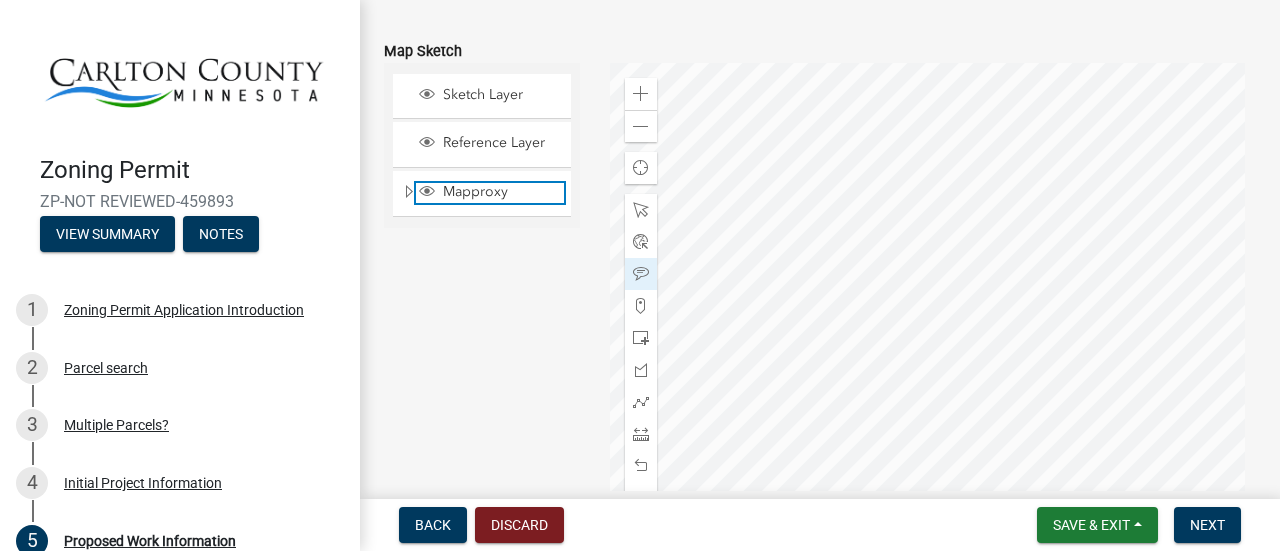 click 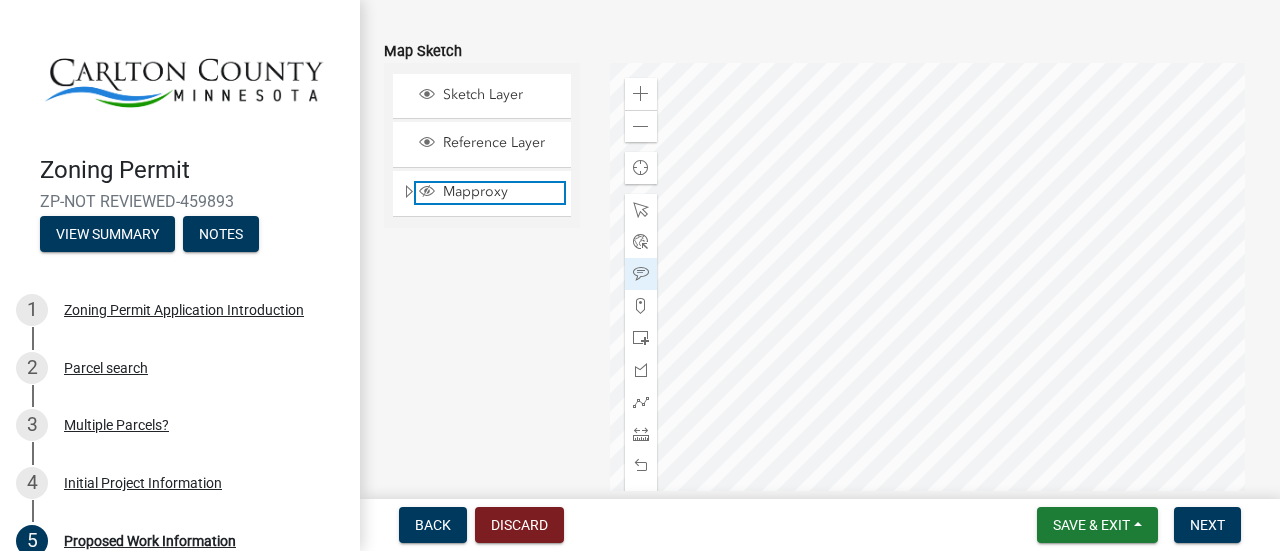 click 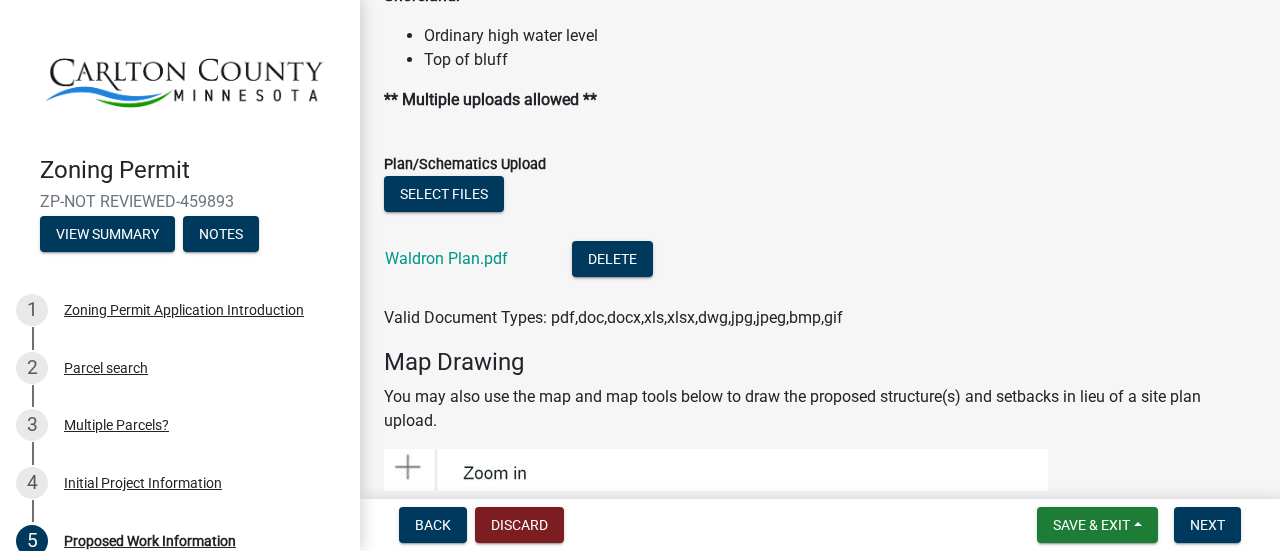 scroll, scrollTop: 2610, scrollLeft: 0, axis: vertical 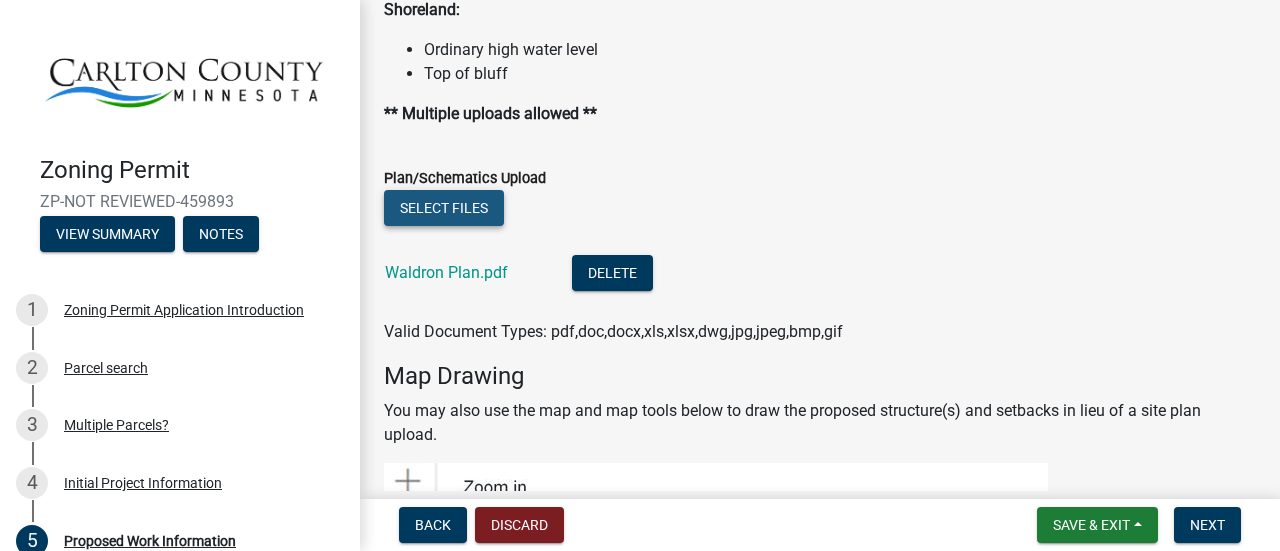click on "Select files" 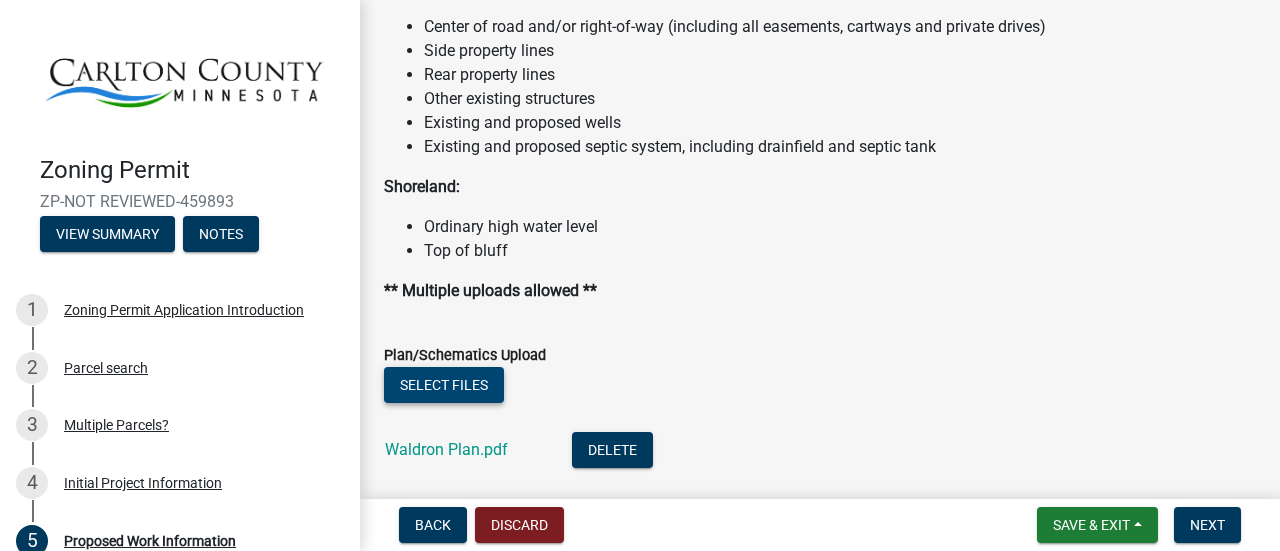 scroll, scrollTop: 2434, scrollLeft: 0, axis: vertical 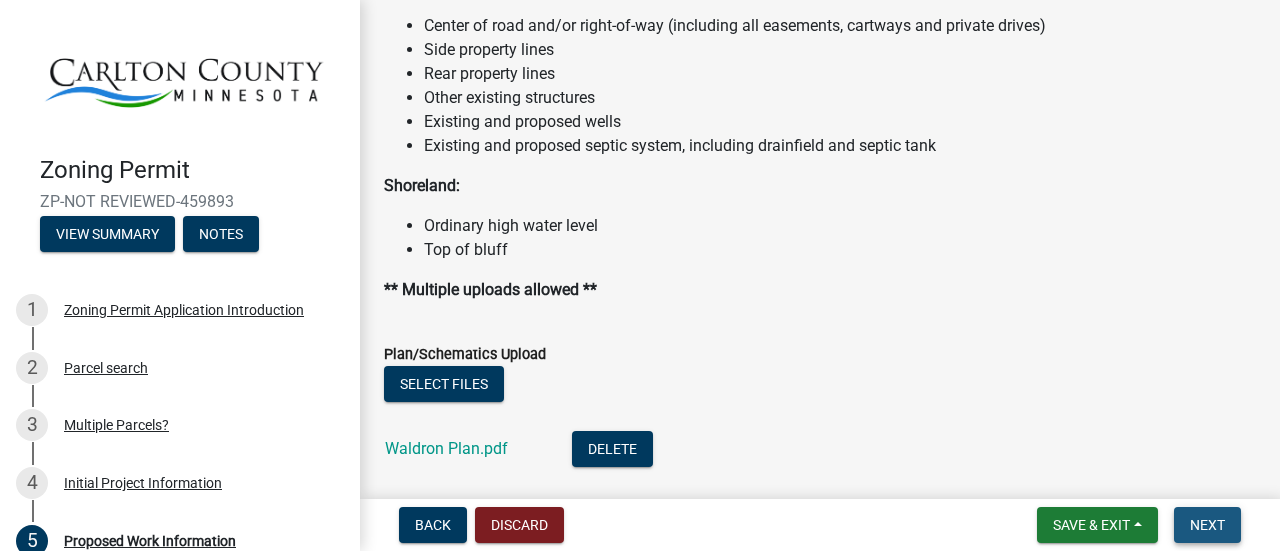 click on "Next" at bounding box center [1207, 525] 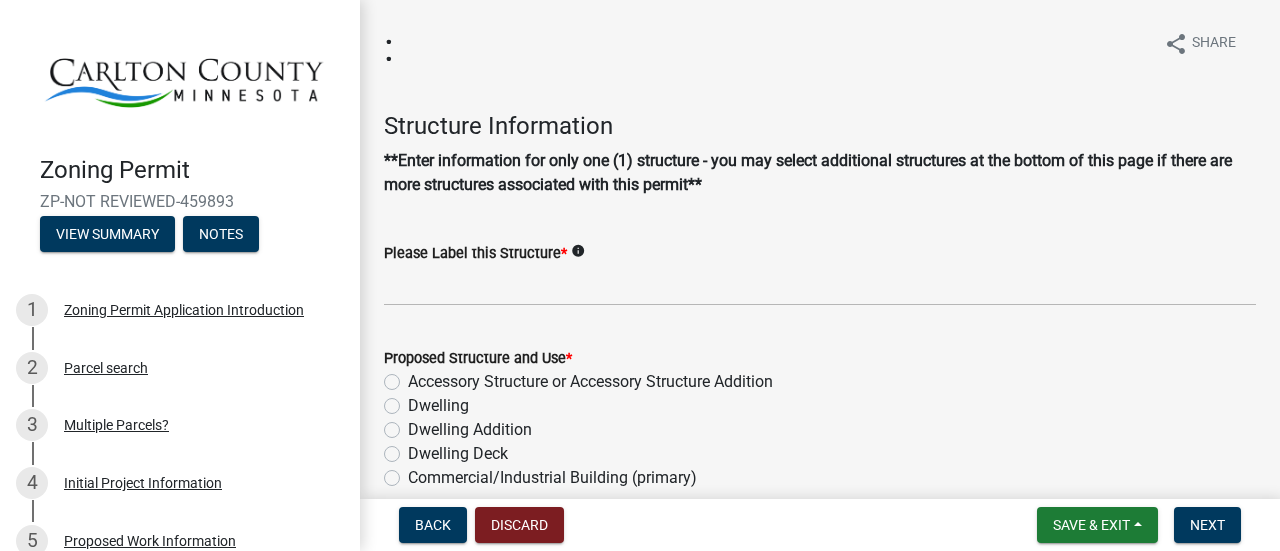 click on "Dwelling" 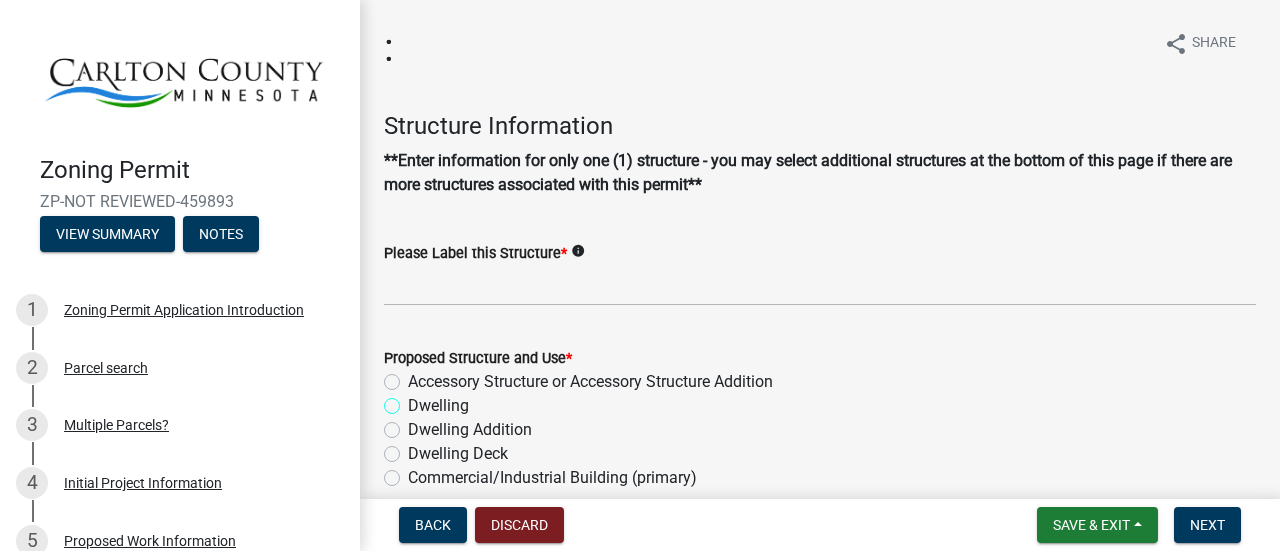 click on "Dwelling" at bounding box center (414, 400) 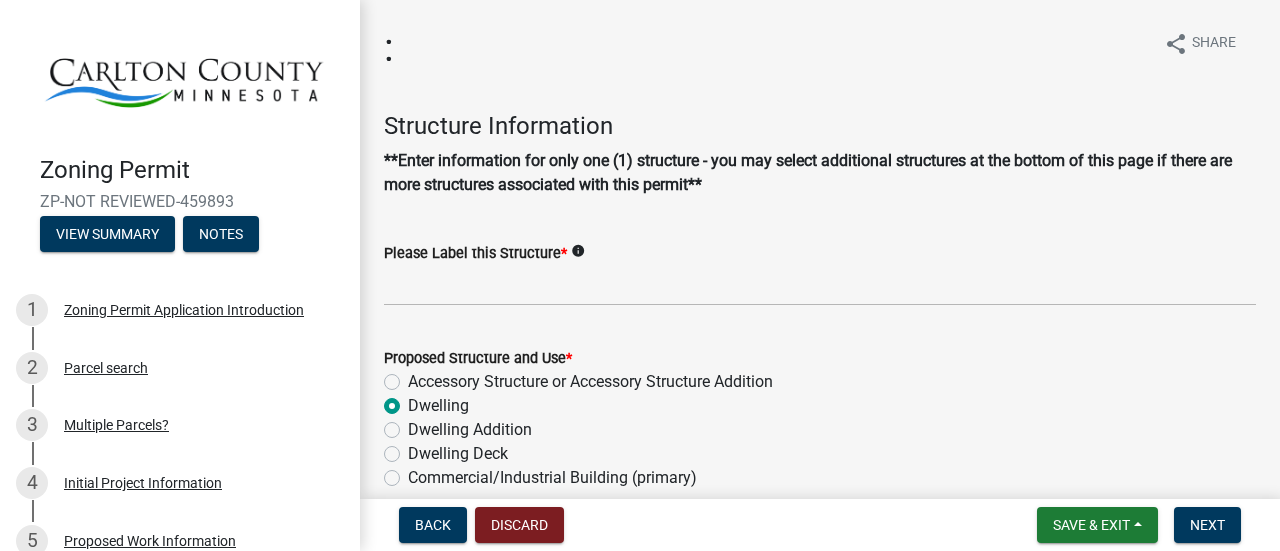 radio on "true" 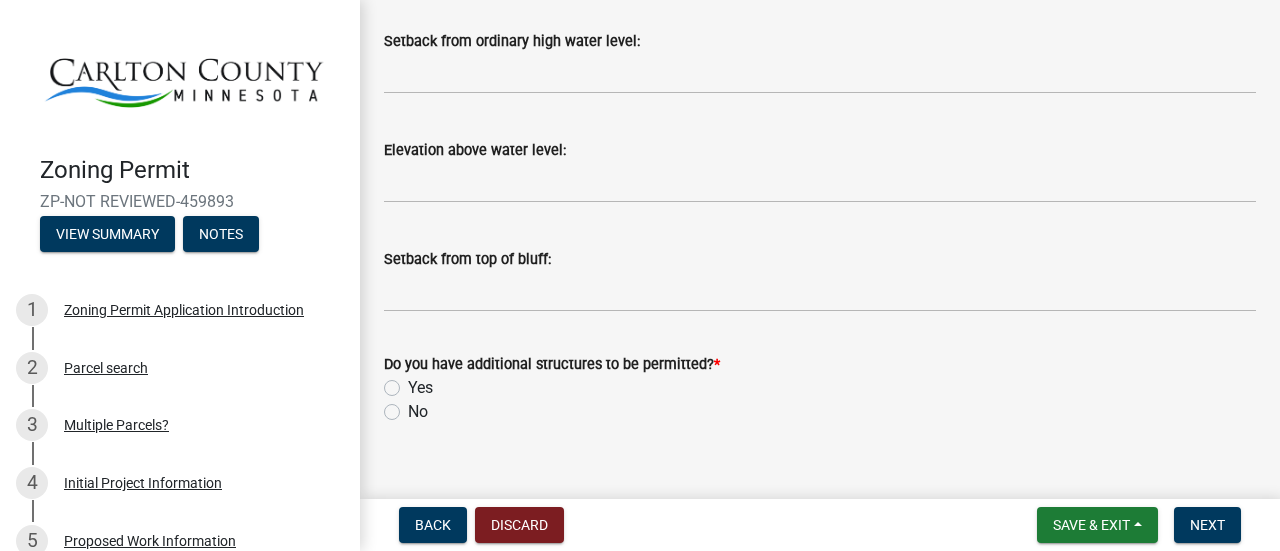 scroll, scrollTop: 2315, scrollLeft: 0, axis: vertical 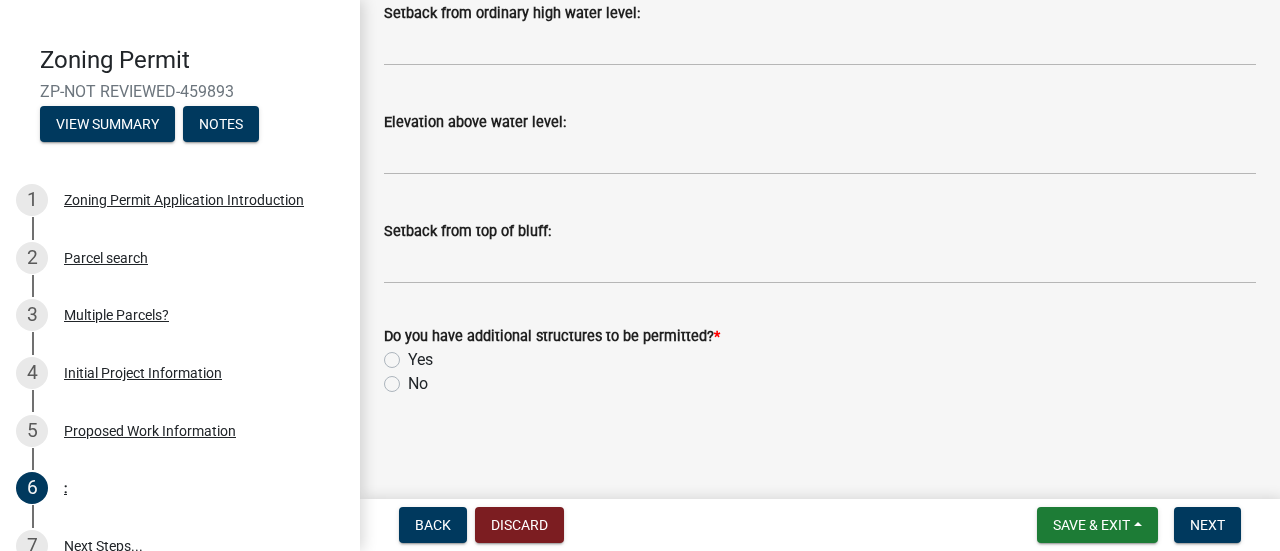 click on "No" 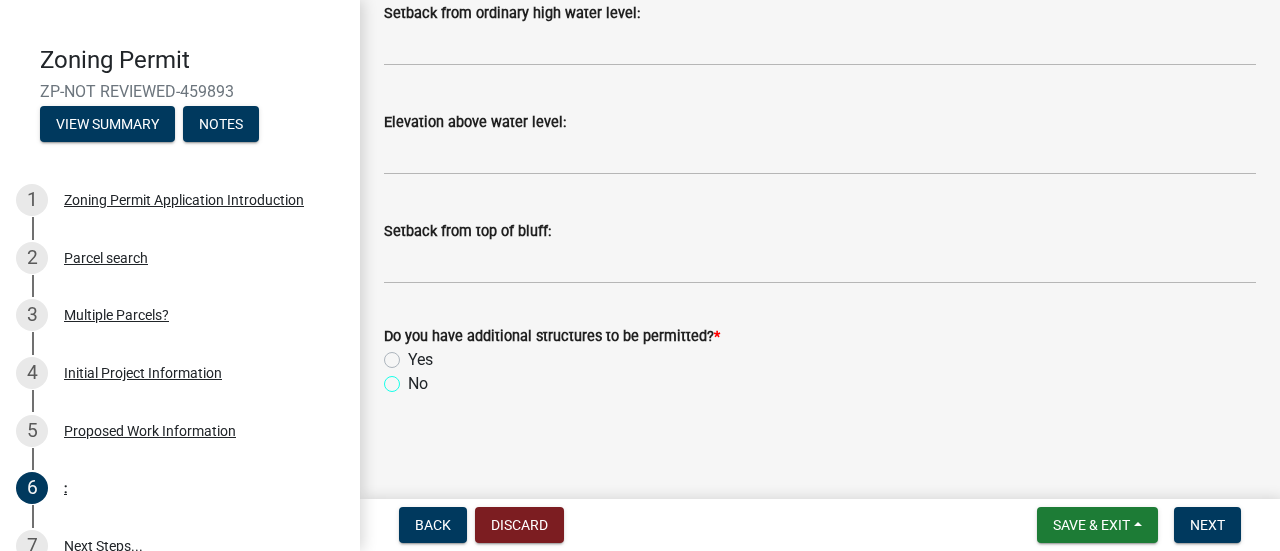 click on "No" at bounding box center [414, 378] 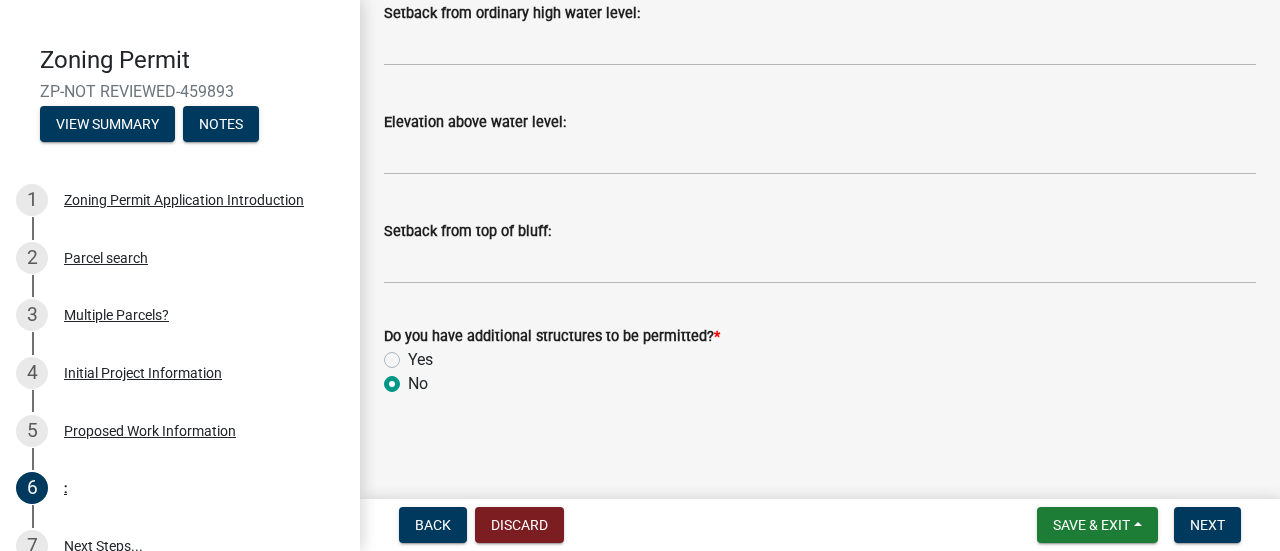 radio on "true" 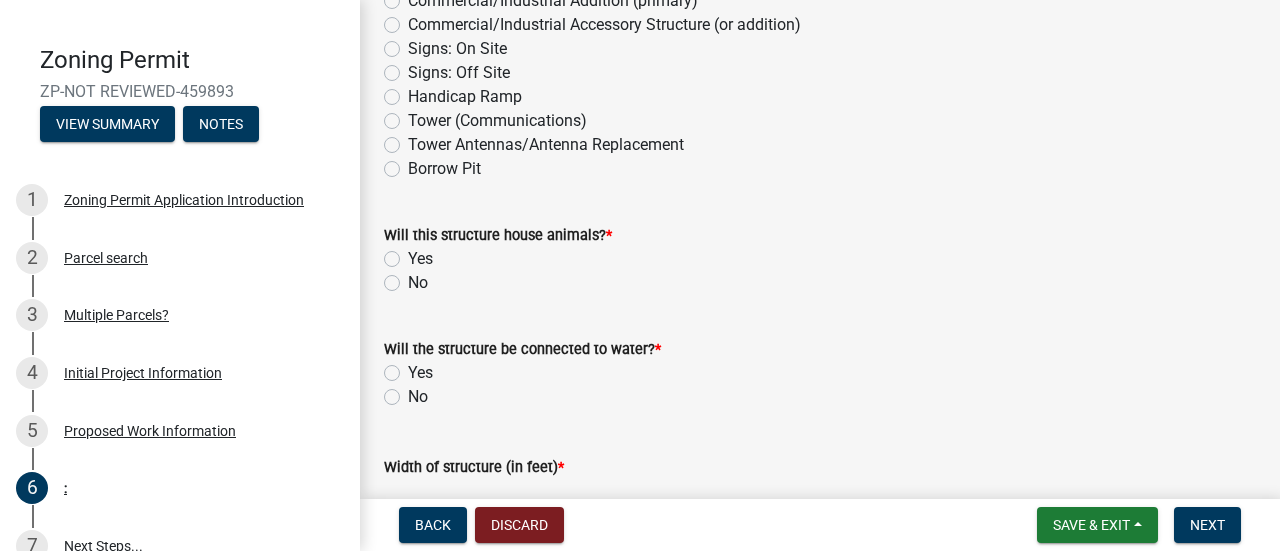 scroll, scrollTop: 534, scrollLeft: 0, axis: vertical 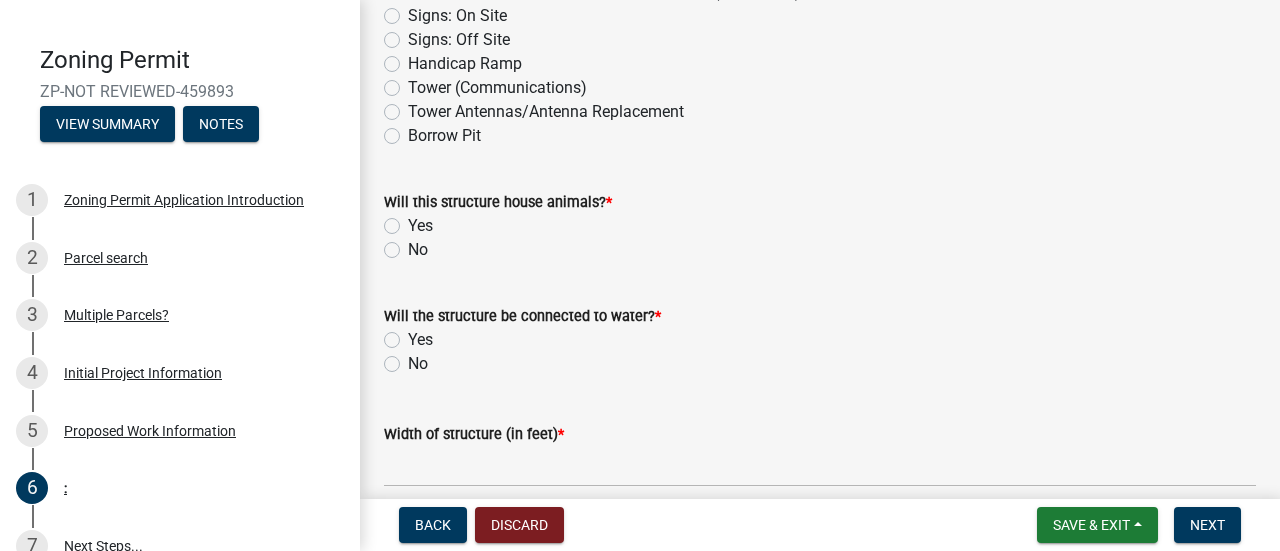 click on "No" 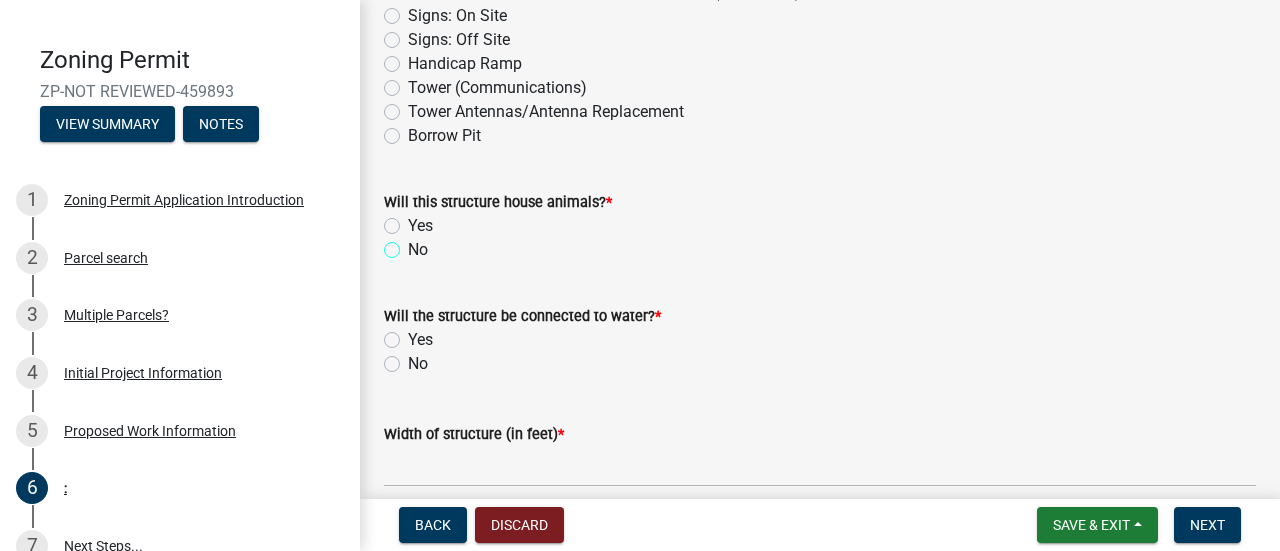 click on "No" at bounding box center (414, 244) 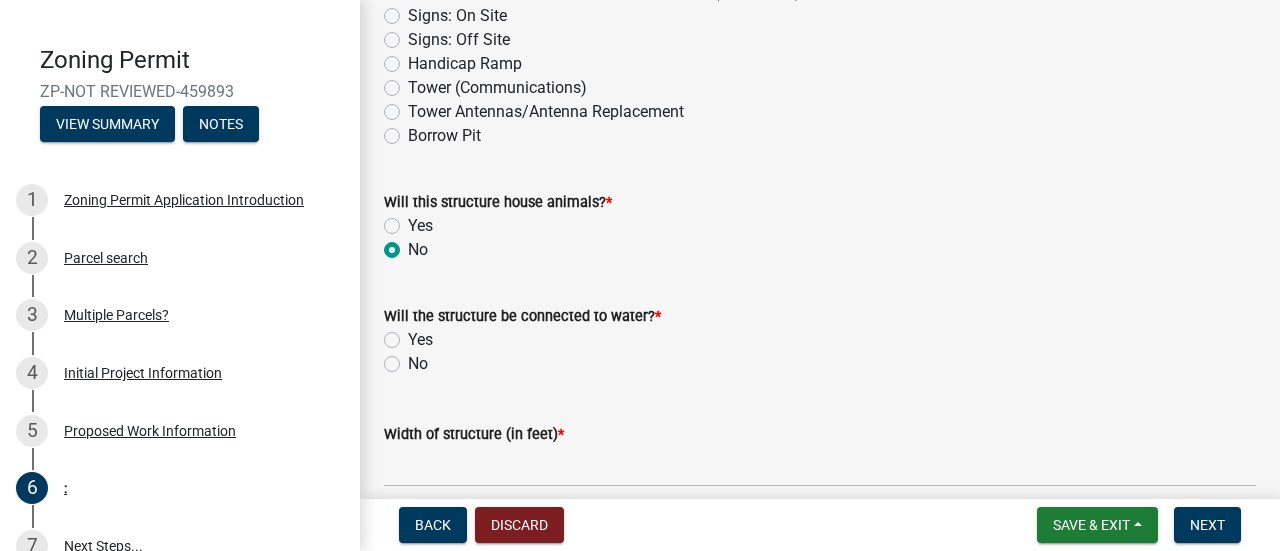 radio on "true" 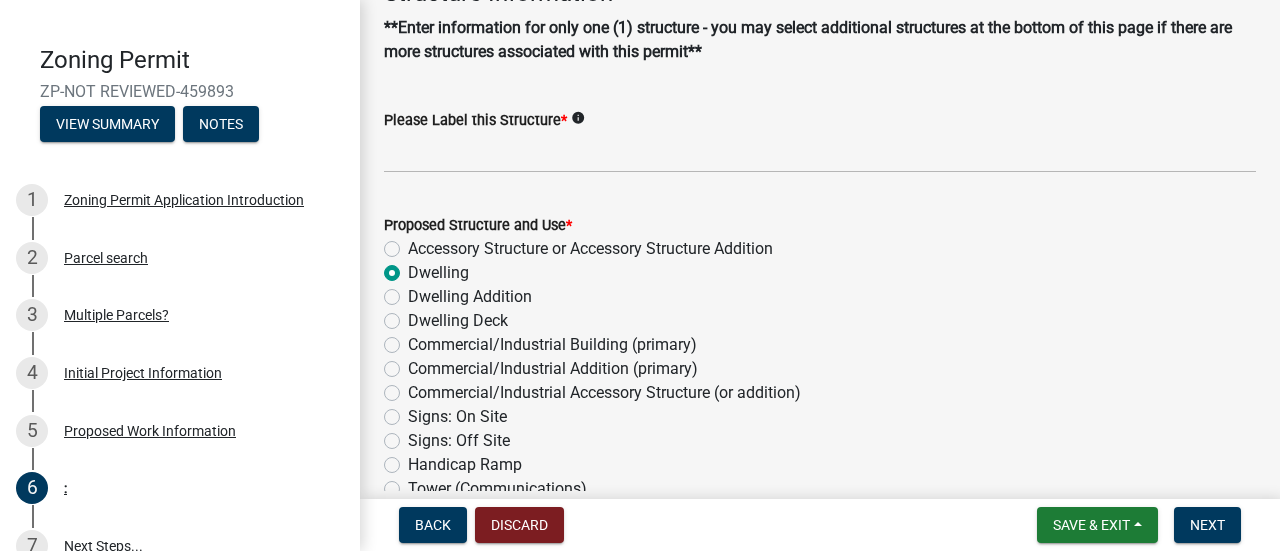 scroll, scrollTop: 136, scrollLeft: 0, axis: vertical 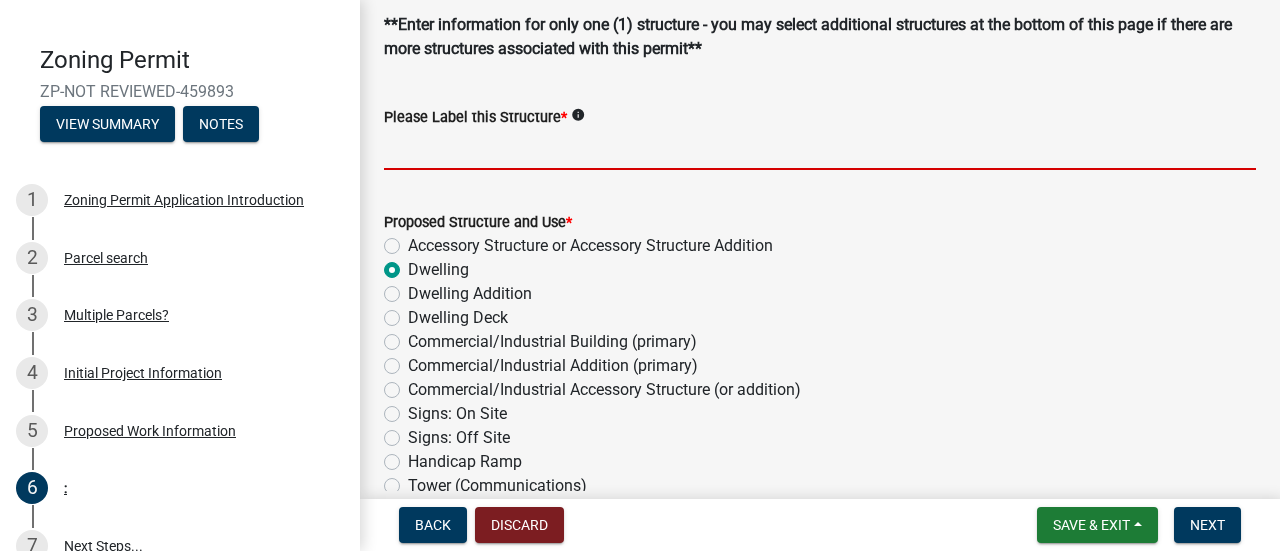 click on "Please Label this Structure  *" at bounding box center [820, 149] 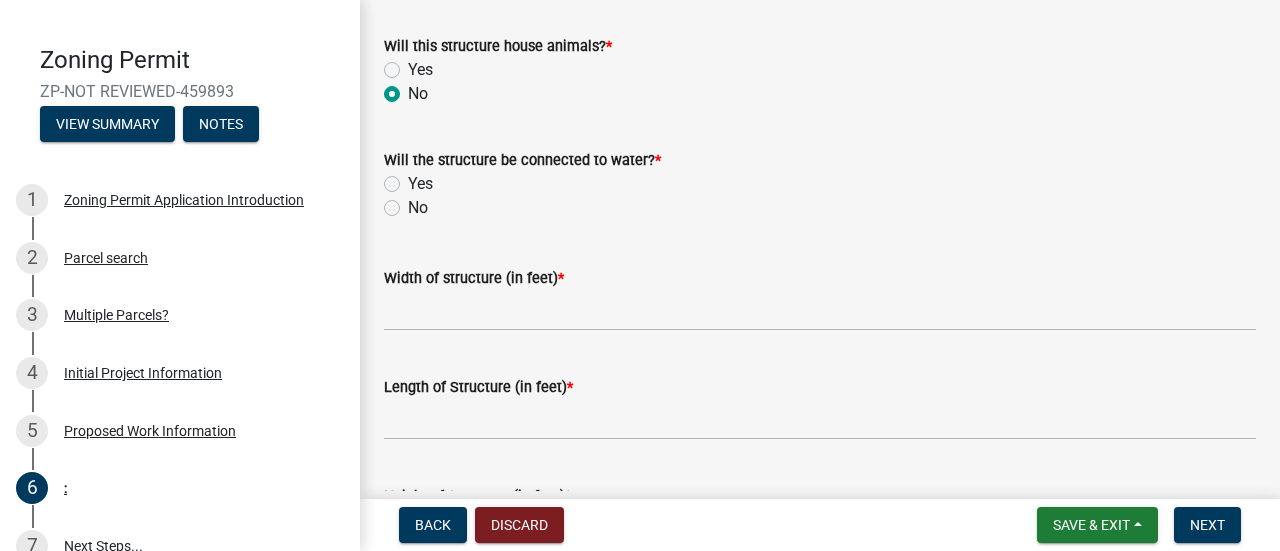 scroll, scrollTop: 690, scrollLeft: 0, axis: vertical 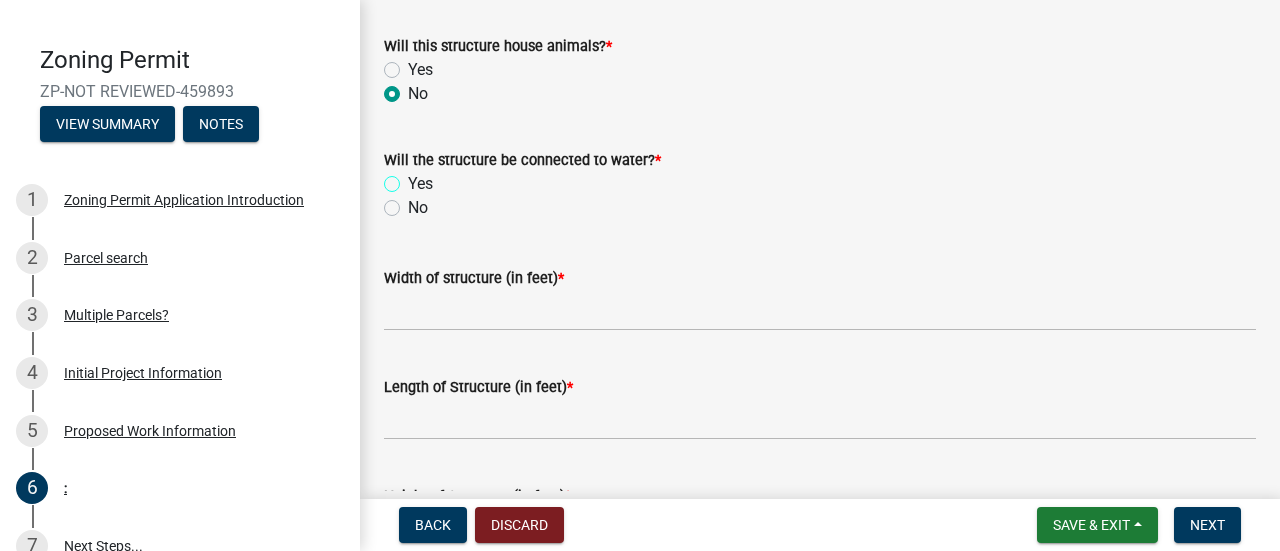 click on "Yes" at bounding box center [414, 178] 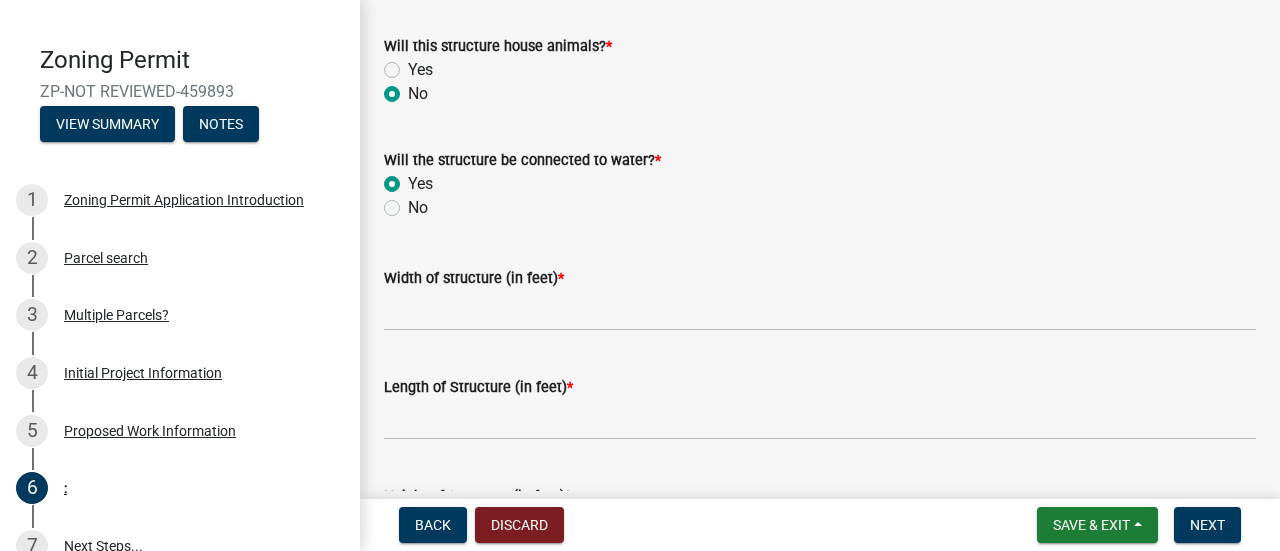 radio on "true" 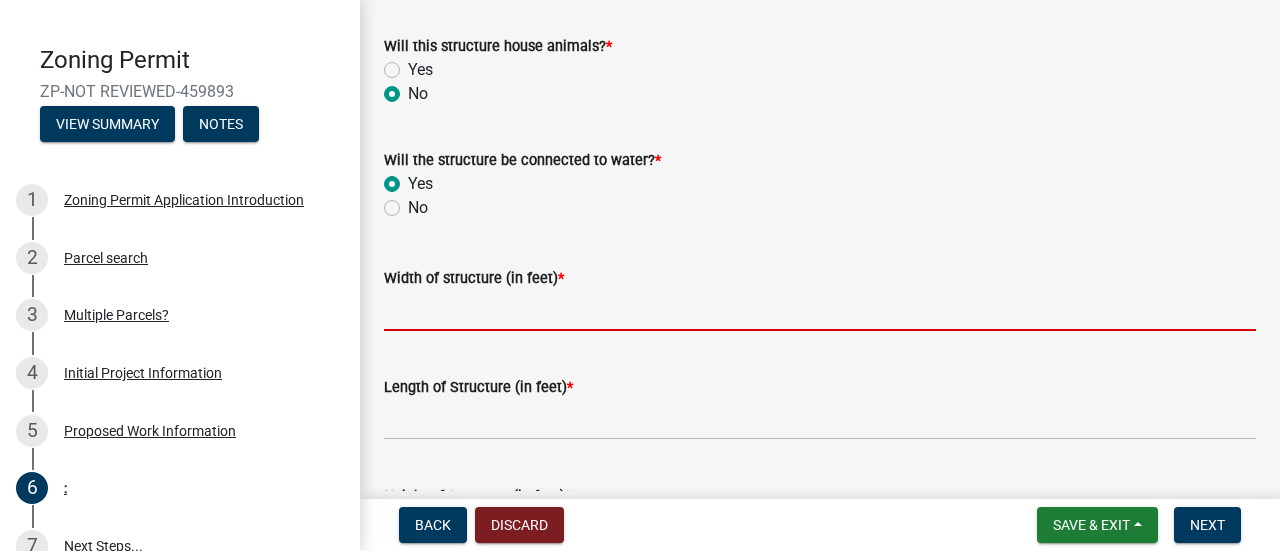 click on "Width of structure (in feet)  *" at bounding box center [820, 310] 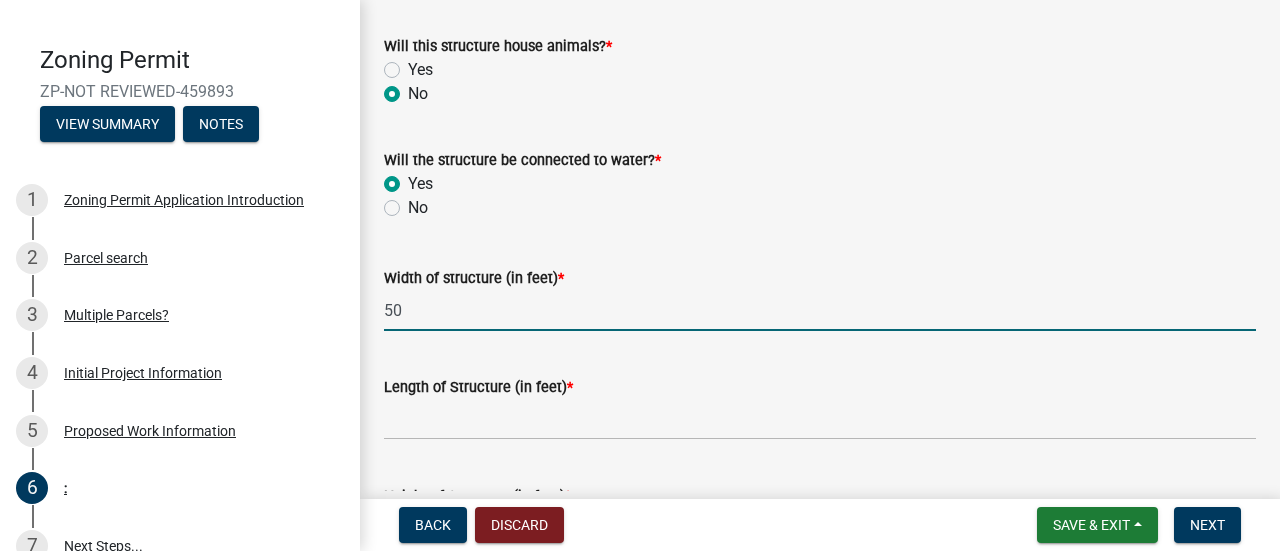 type on "50" 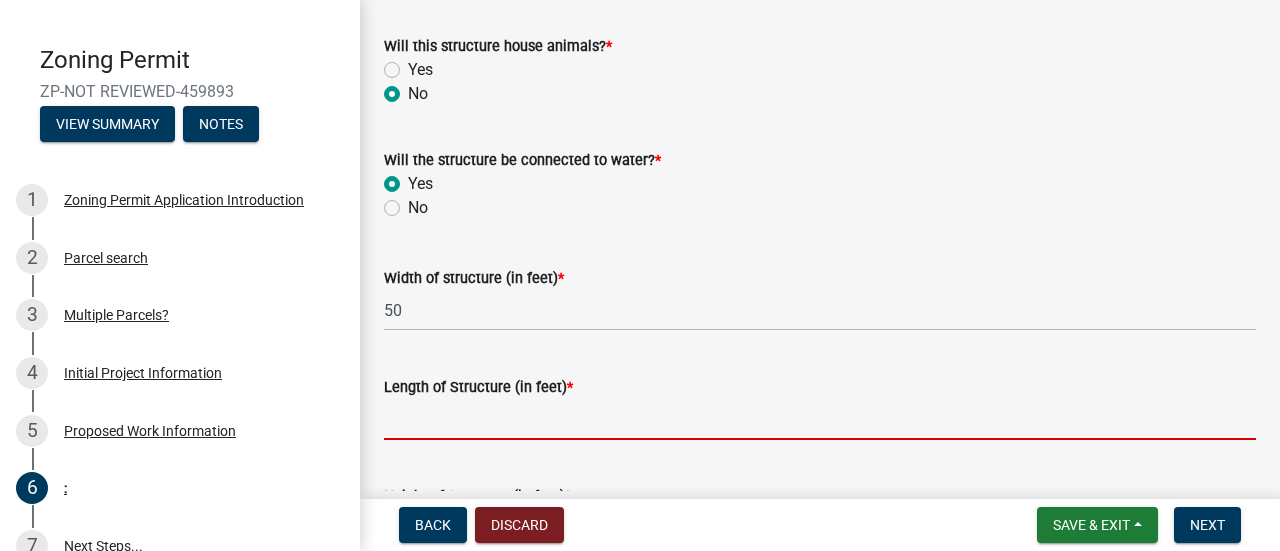click on "Length of Structure (in feet)  *" at bounding box center [820, 419] 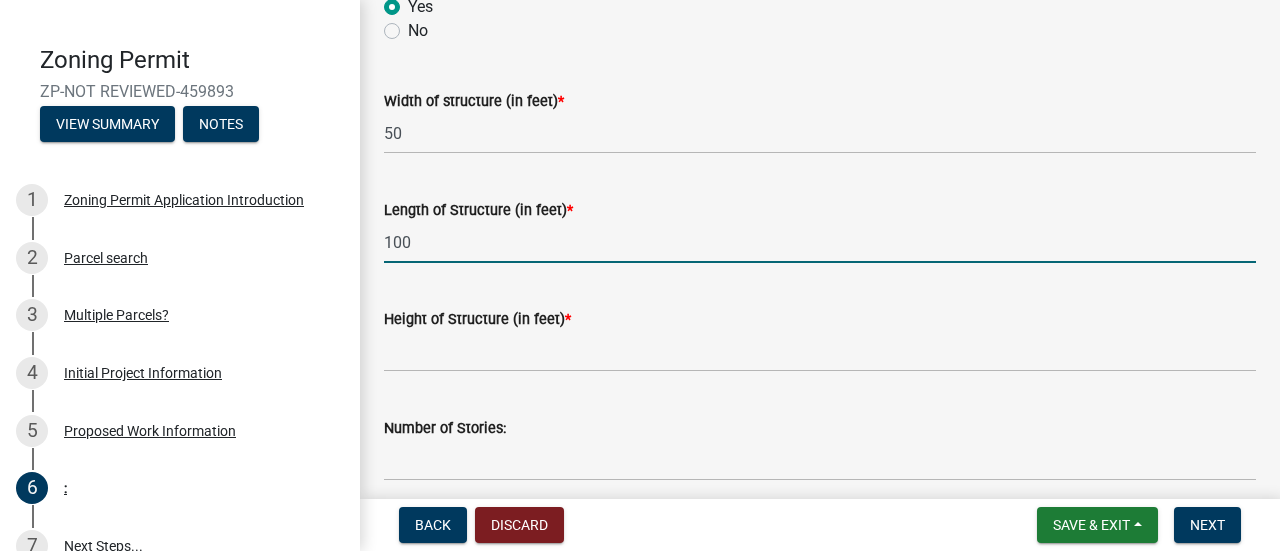 scroll, scrollTop: 892, scrollLeft: 0, axis: vertical 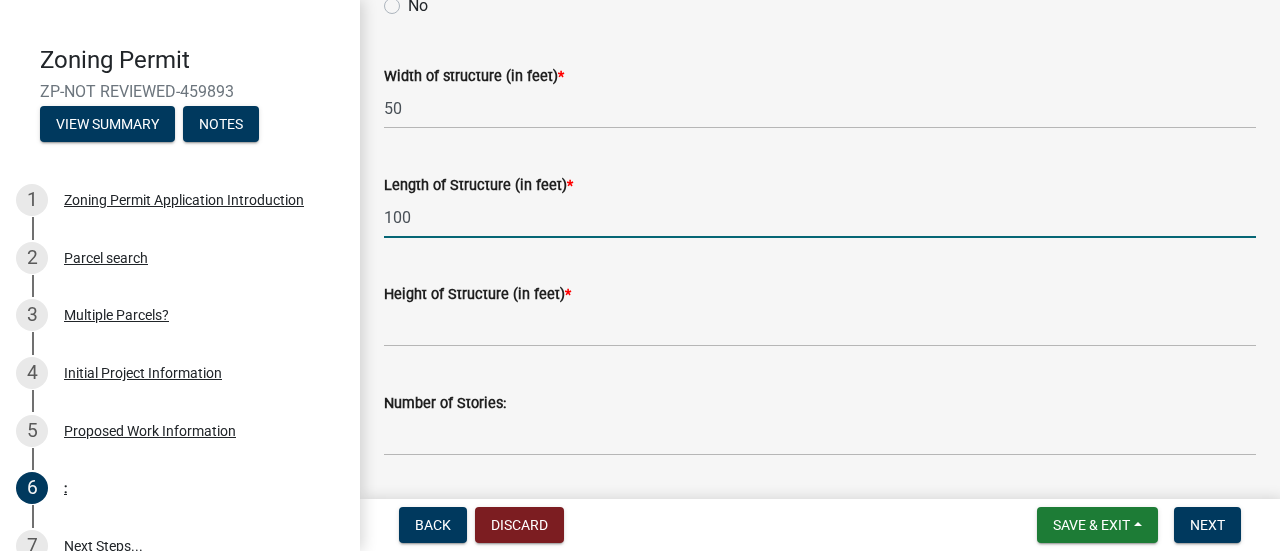 type on "100" 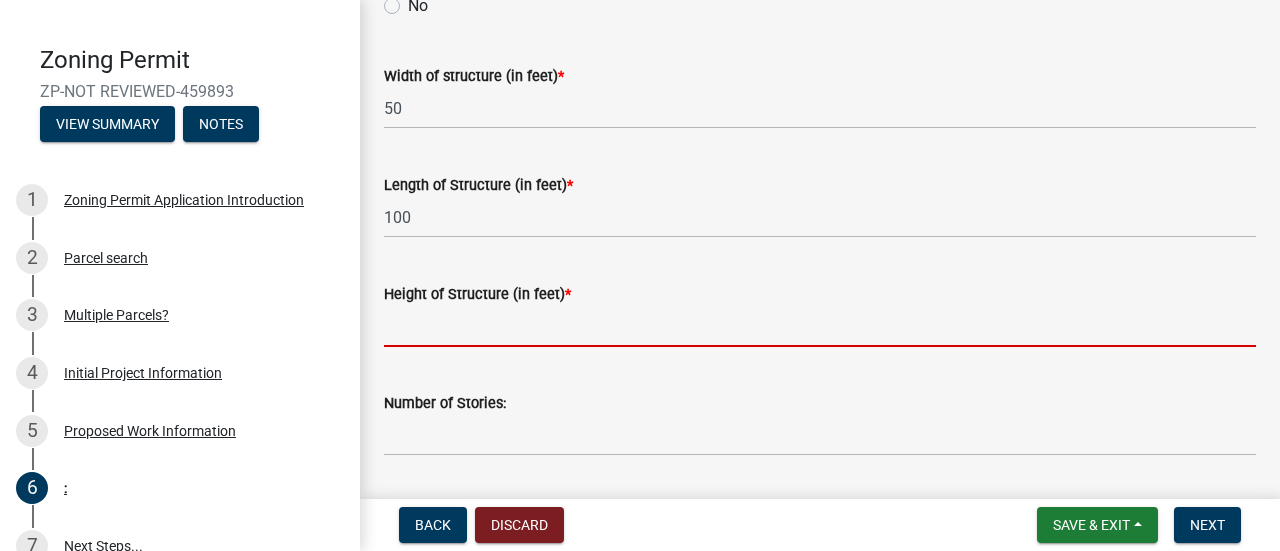 click on "Height of Structure (in feet)  *" at bounding box center (820, 326) 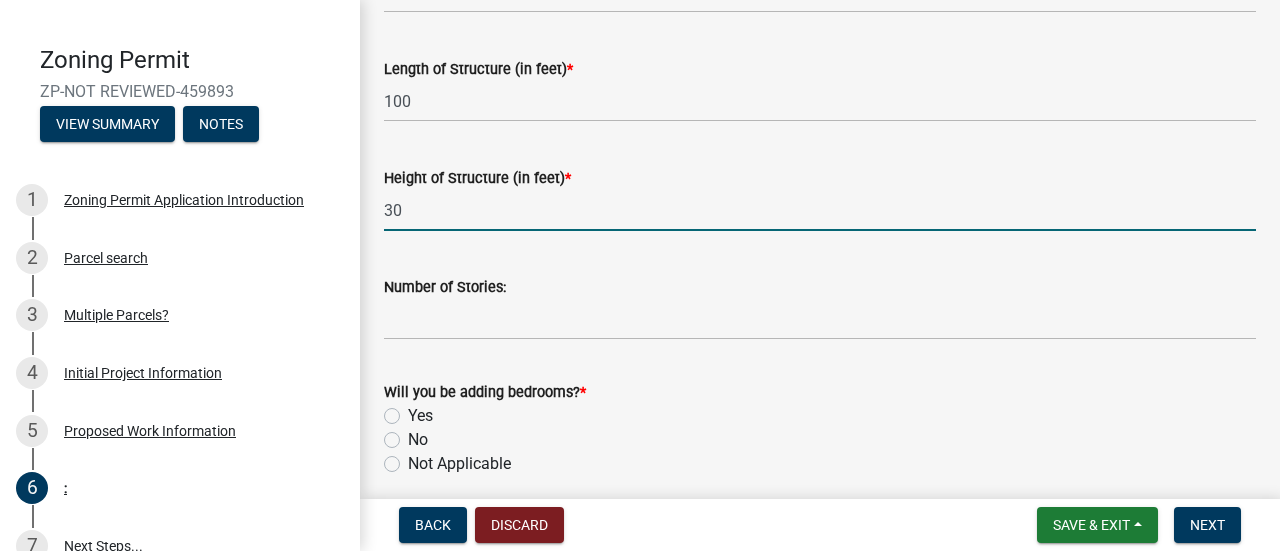 scroll, scrollTop: 1019, scrollLeft: 0, axis: vertical 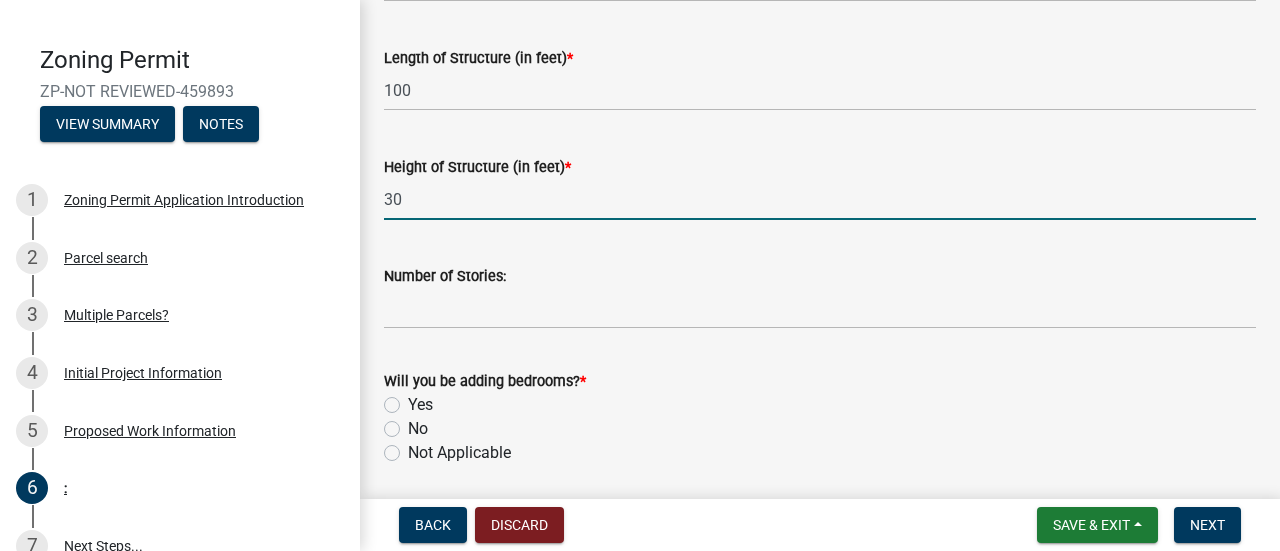 type on "30" 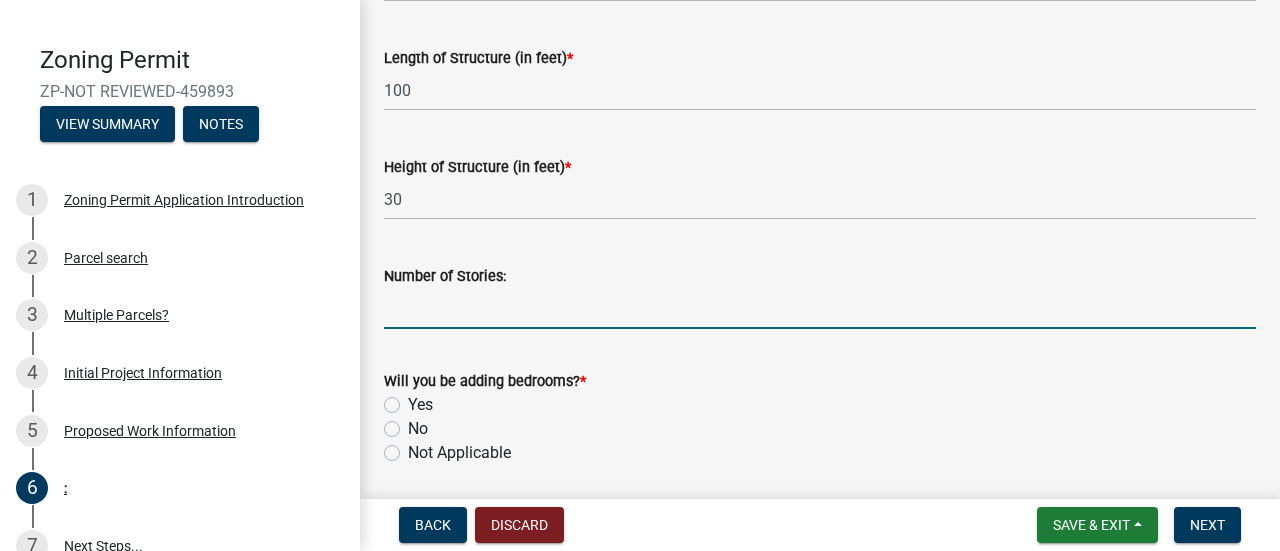 click on "Number of Stories:" at bounding box center (820, 308) 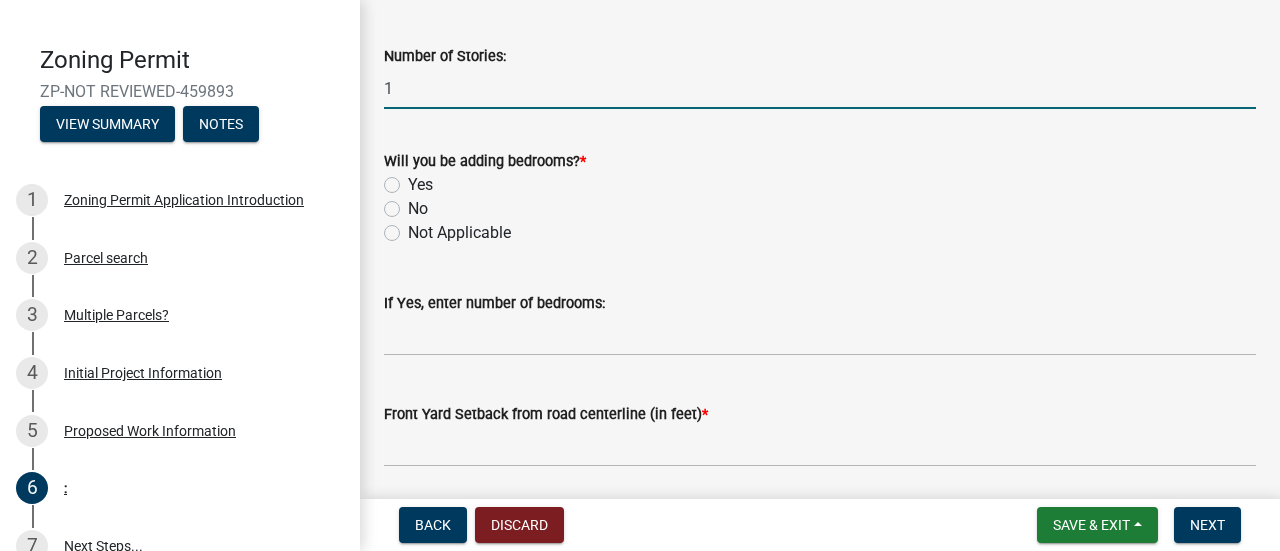 scroll, scrollTop: 1240, scrollLeft: 0, axis: vertical 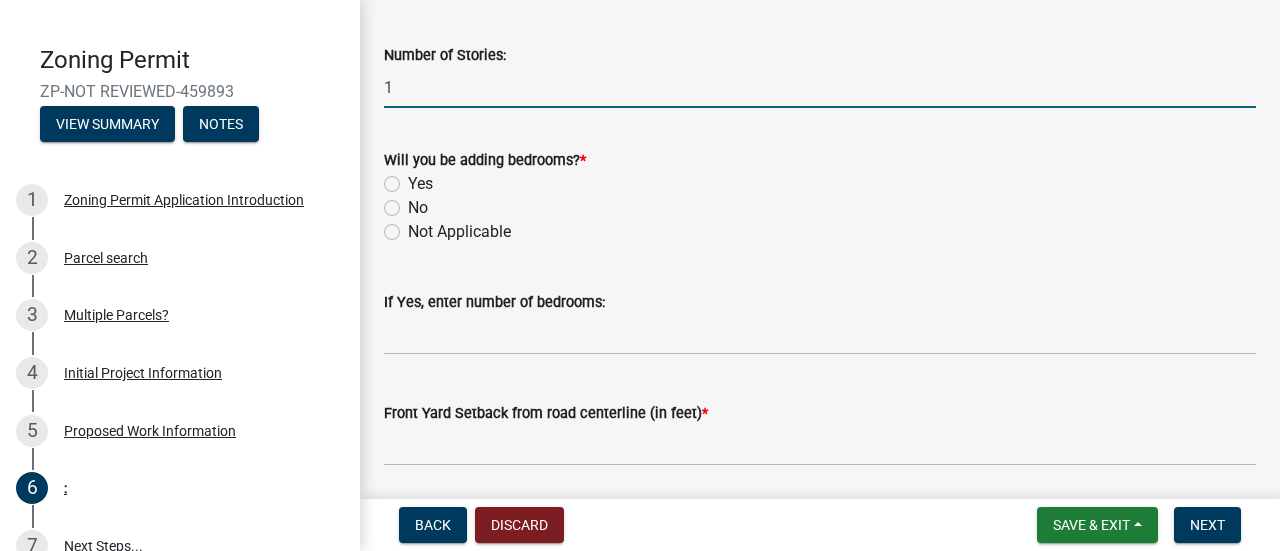 type on "1" 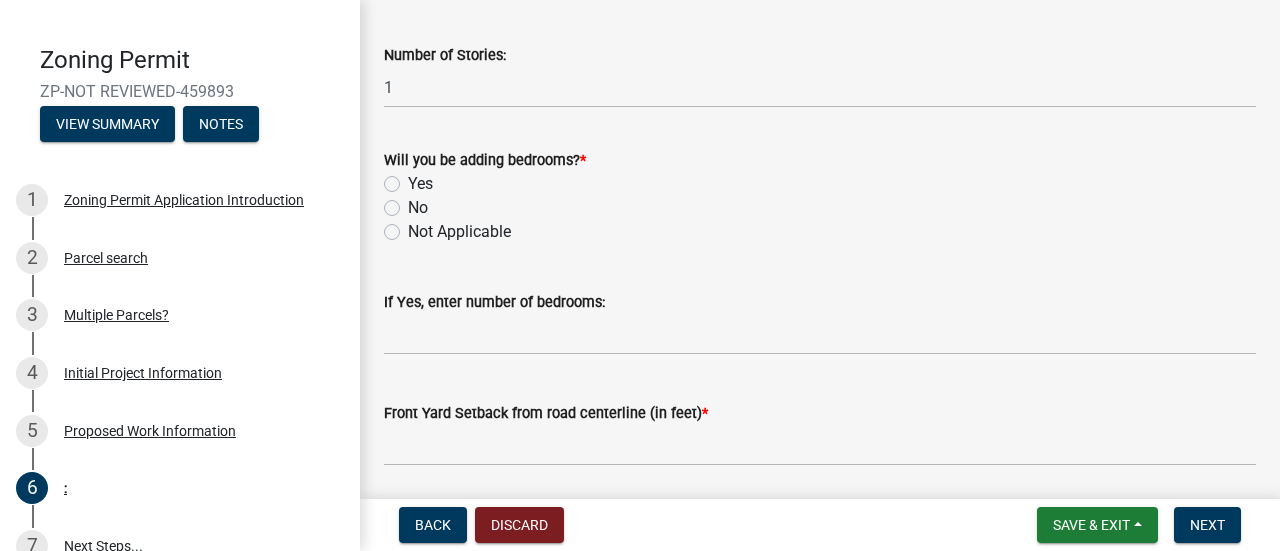 click on "Yes" 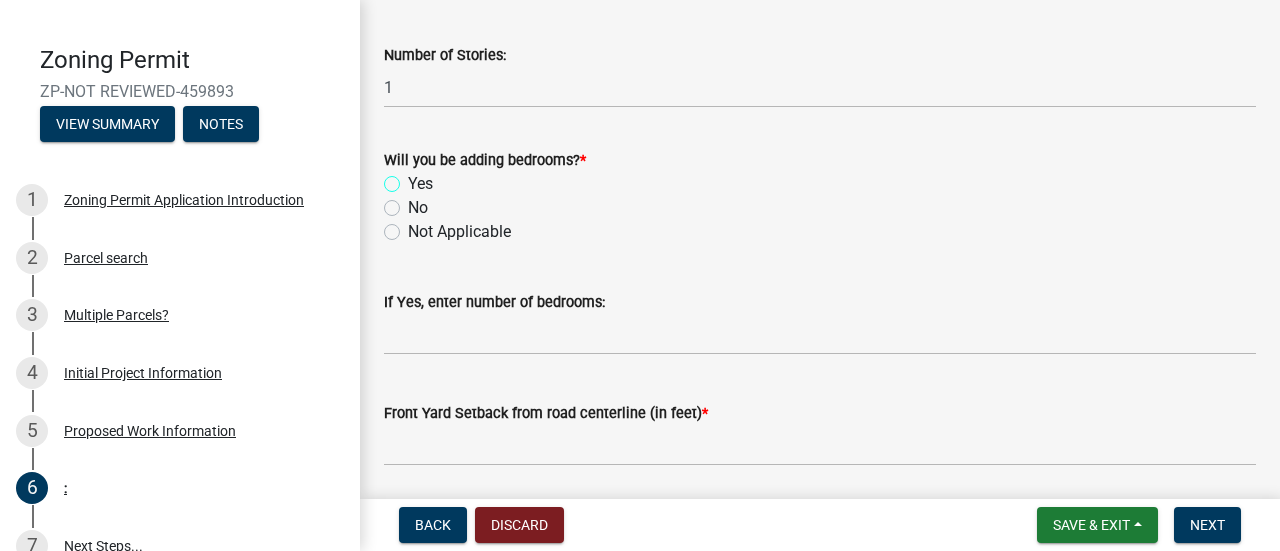 click on "Yes" at bounding box center (414, 178) 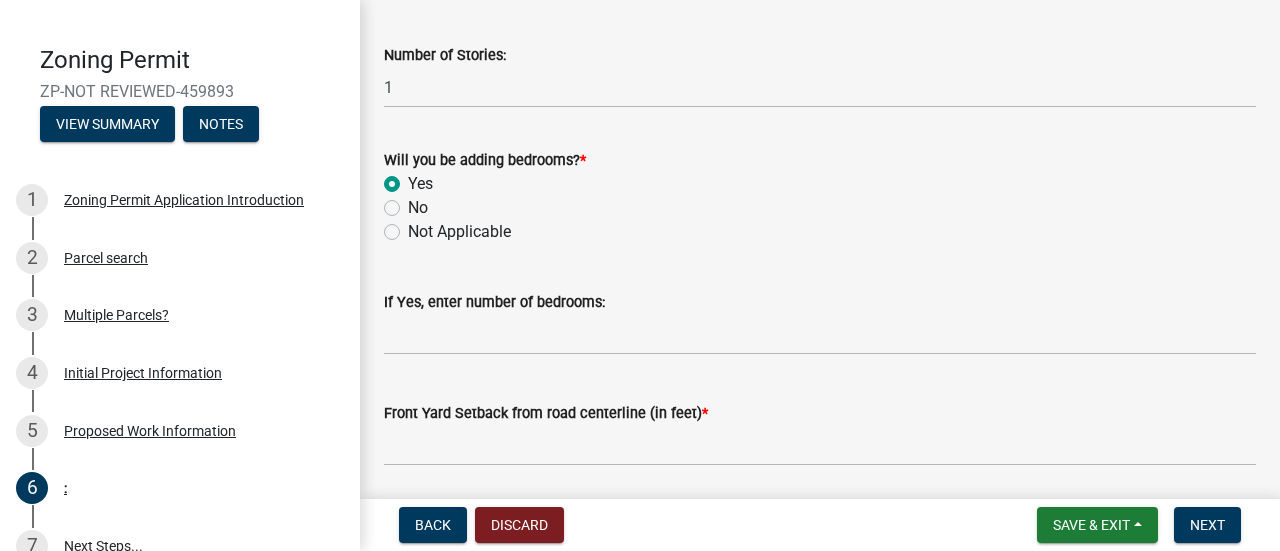 radio on "true" 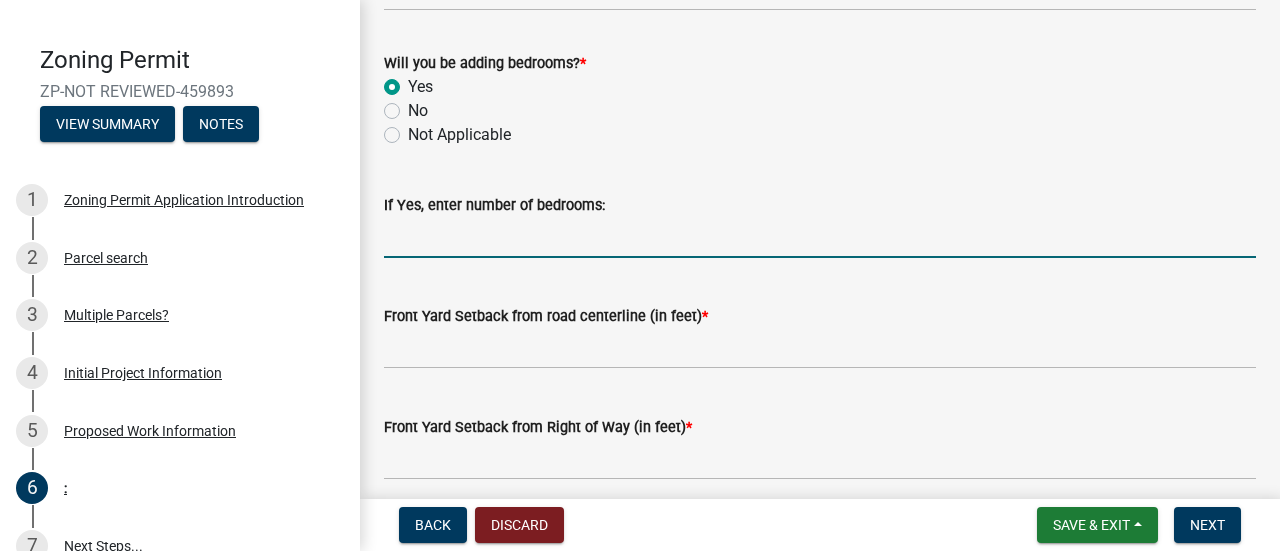 click 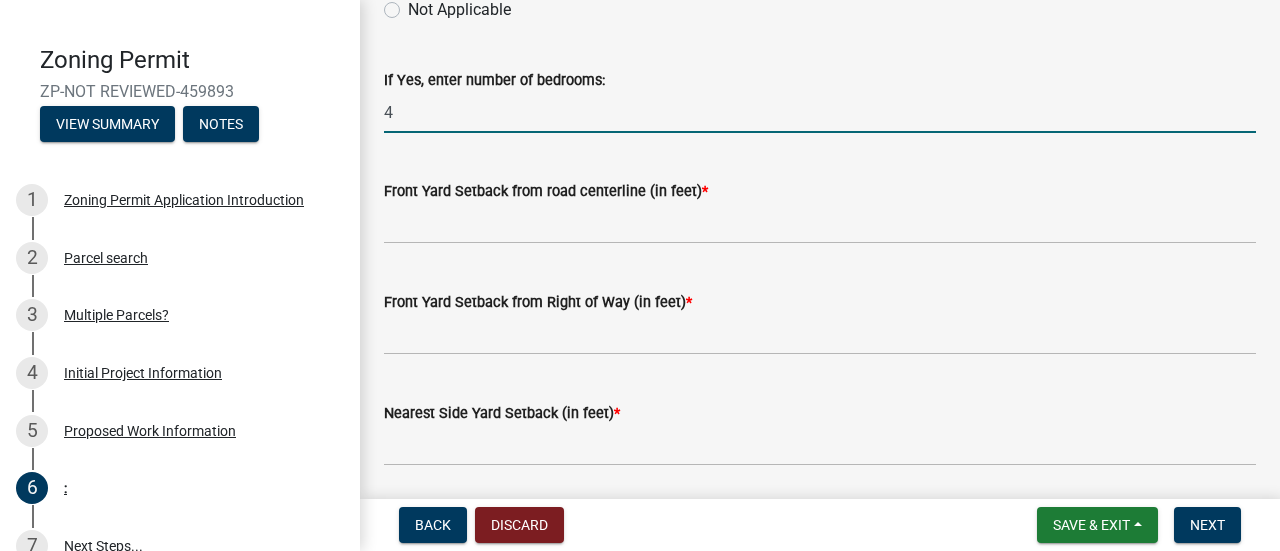 scroll, scrollTop: 1463, scrollLeft: 0, axis: vertical 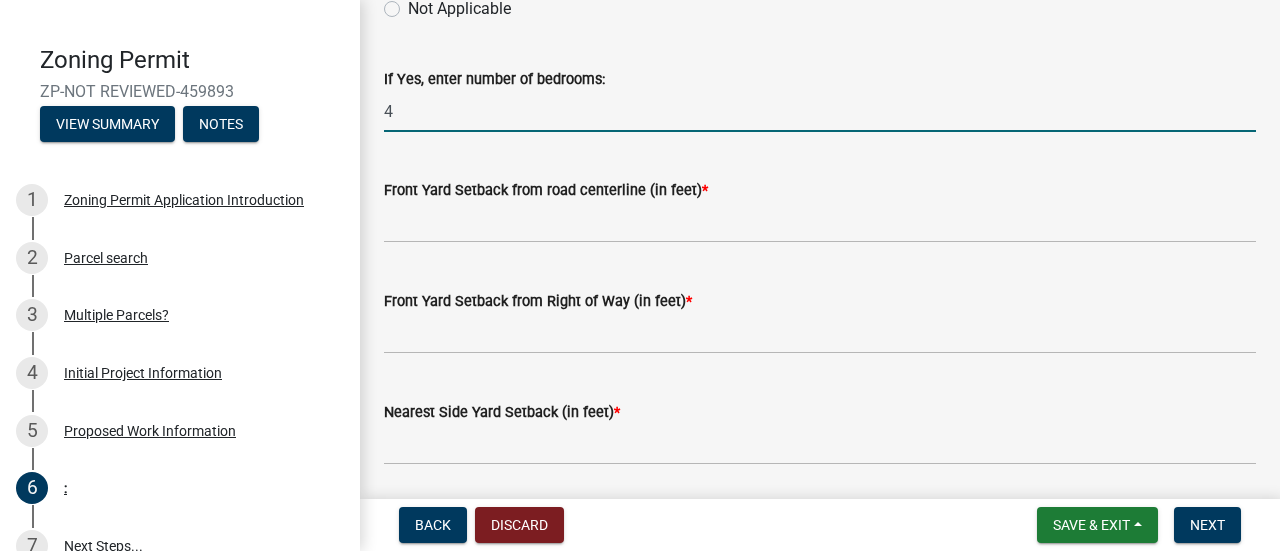 type on "4" 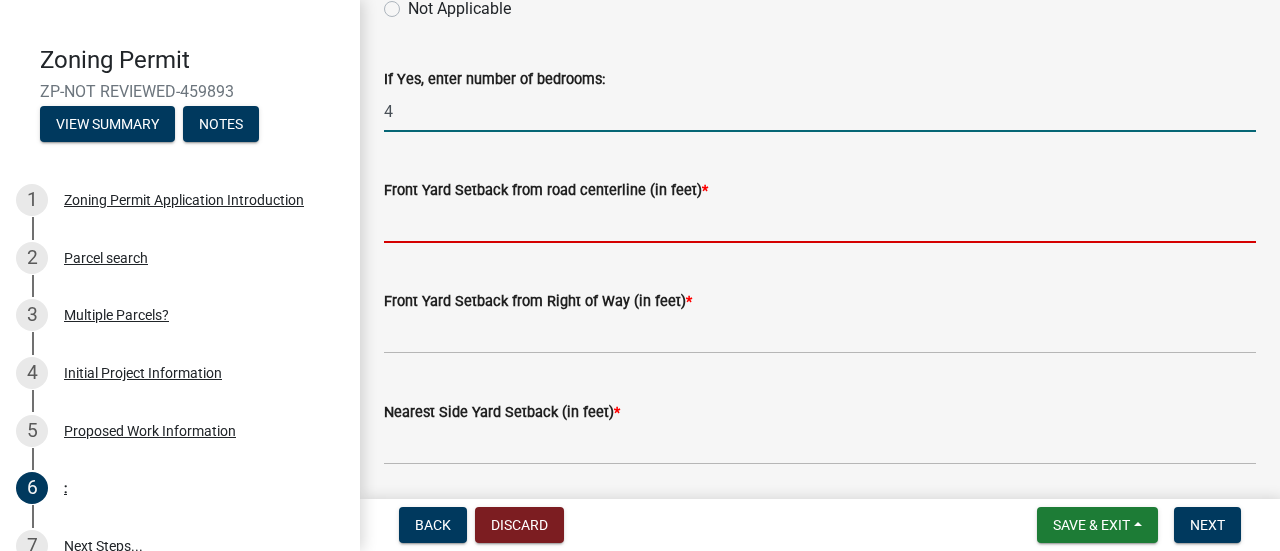 click 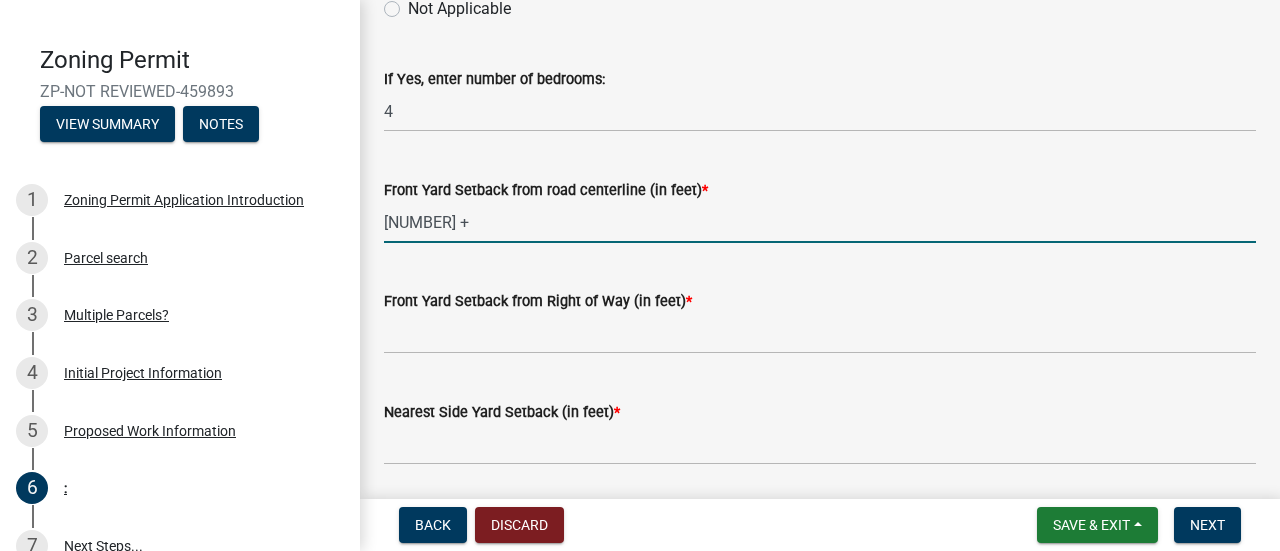 click on "[NUMBER] +" 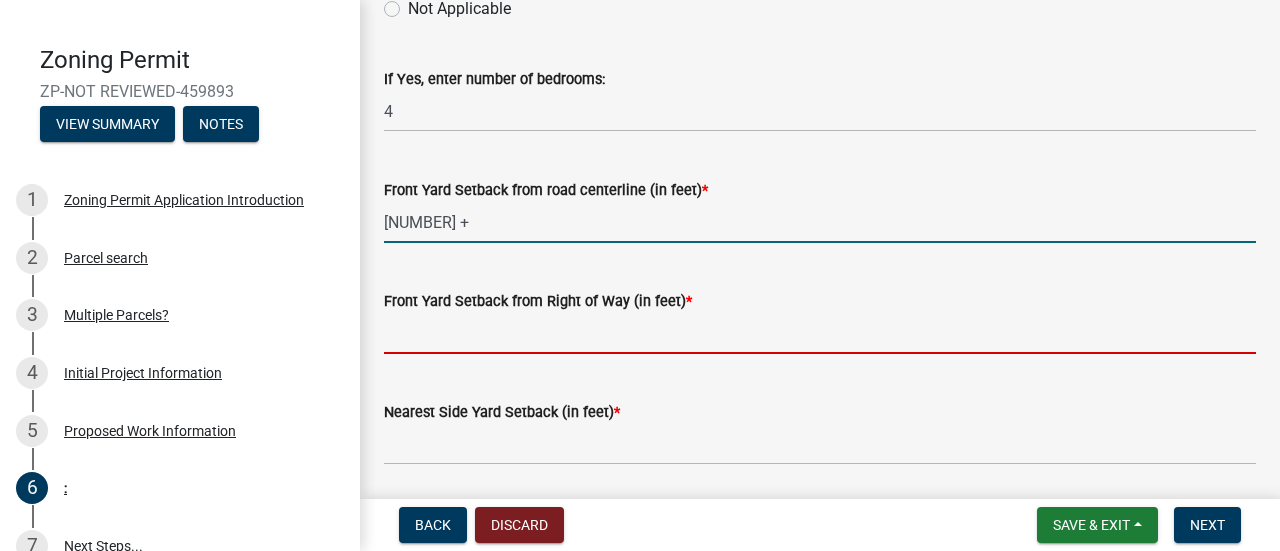 type on "3000" 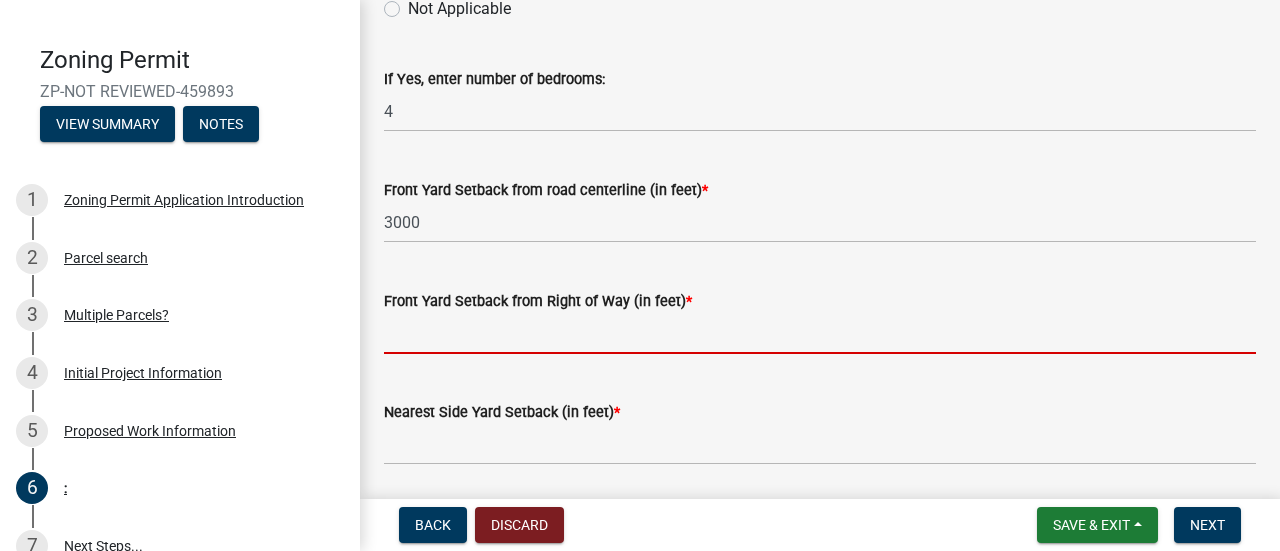 click 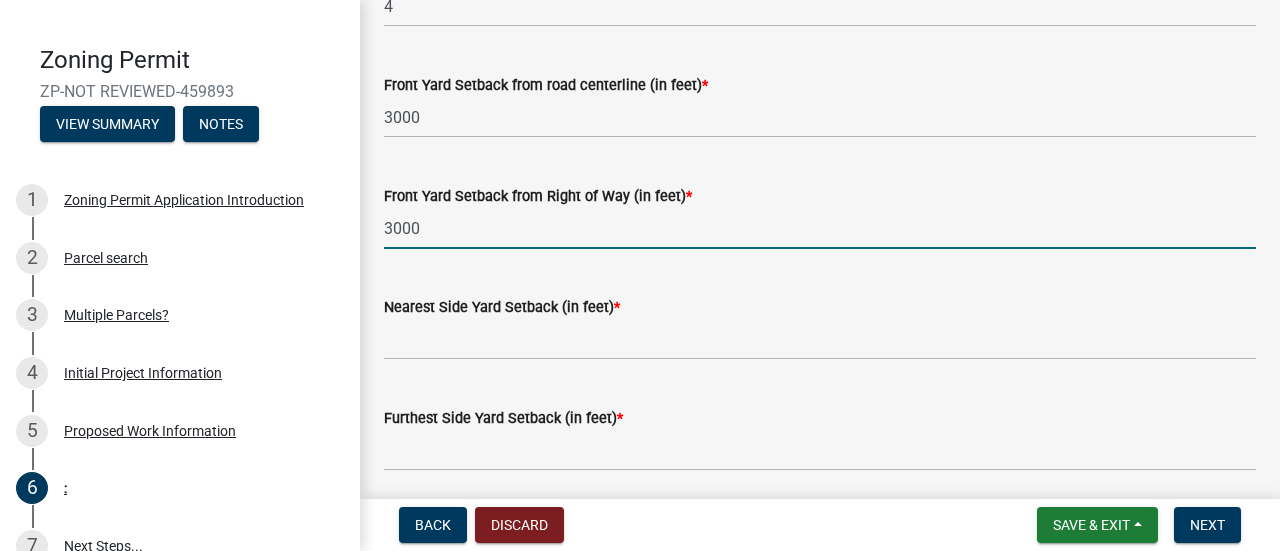 scroll, scrollTop: 1575, scrollLeft: 0, axis: vertical 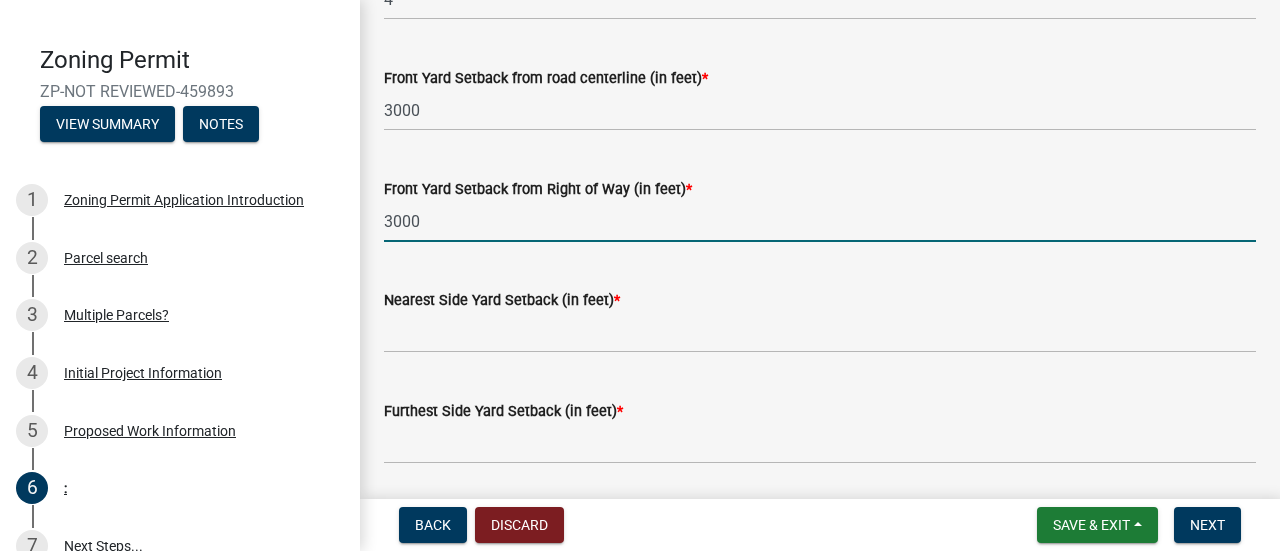 type on "3000" 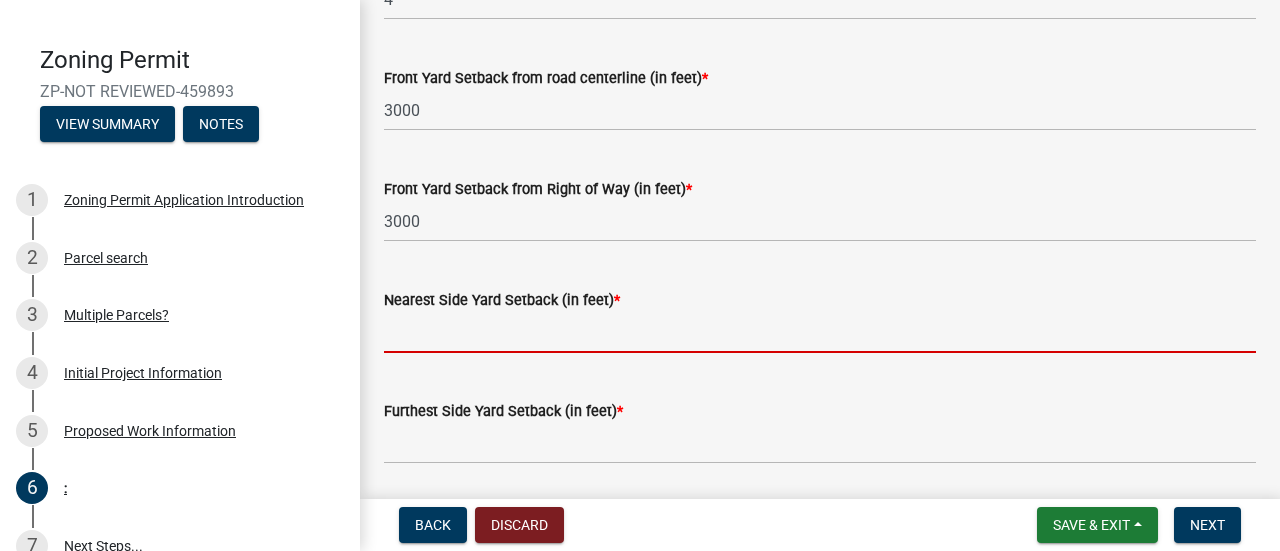 click 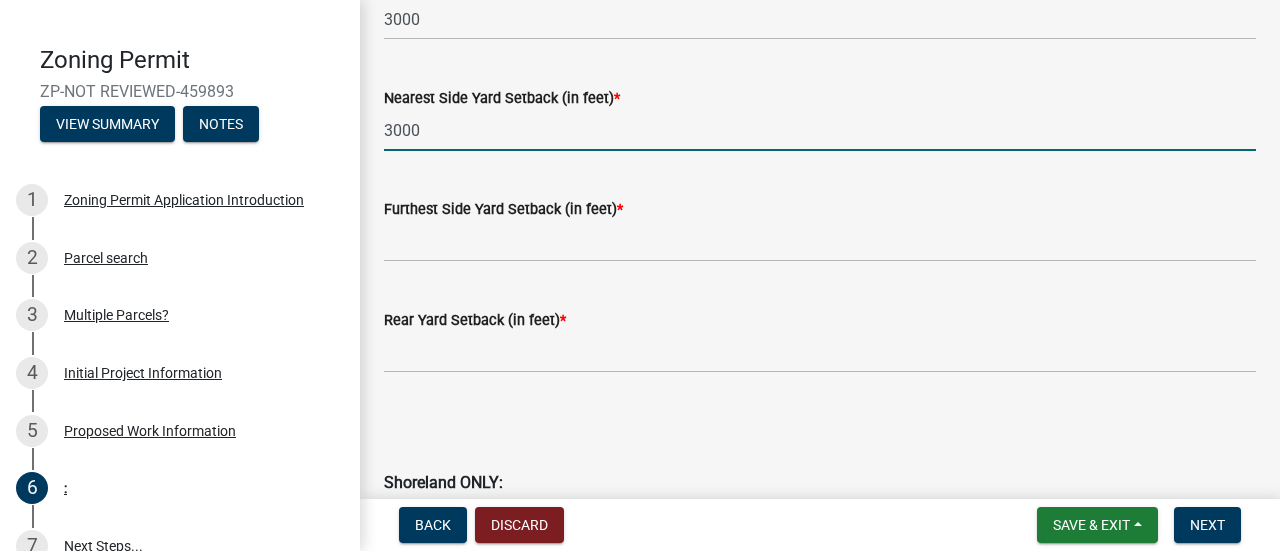 scroll, scrollTop: 1778, scrollLeft: 0, axis: vertical 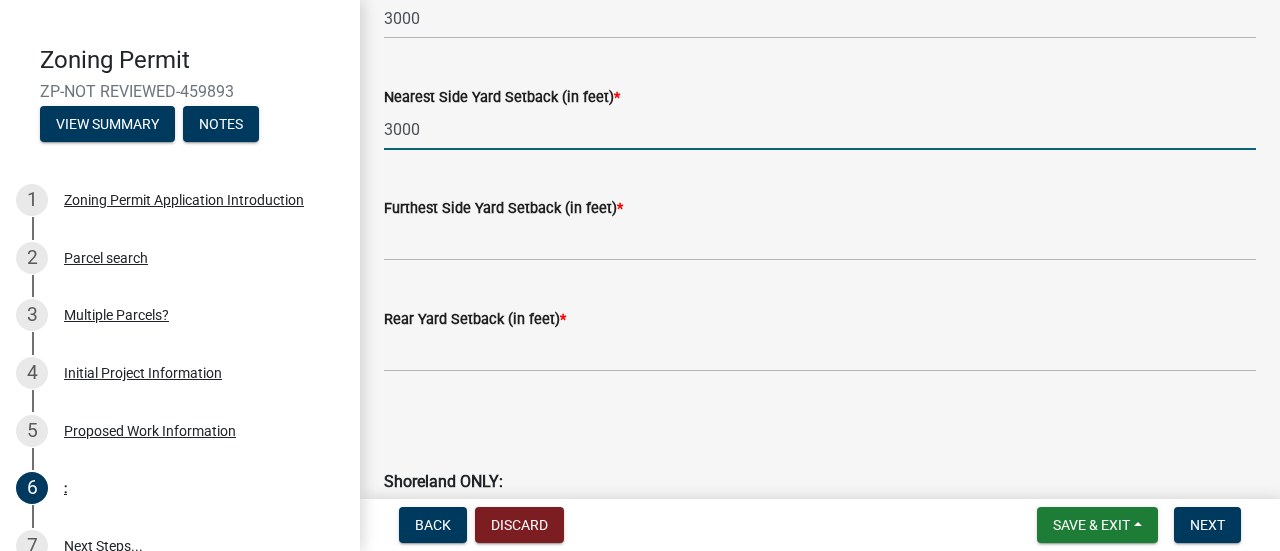 type on "3000" 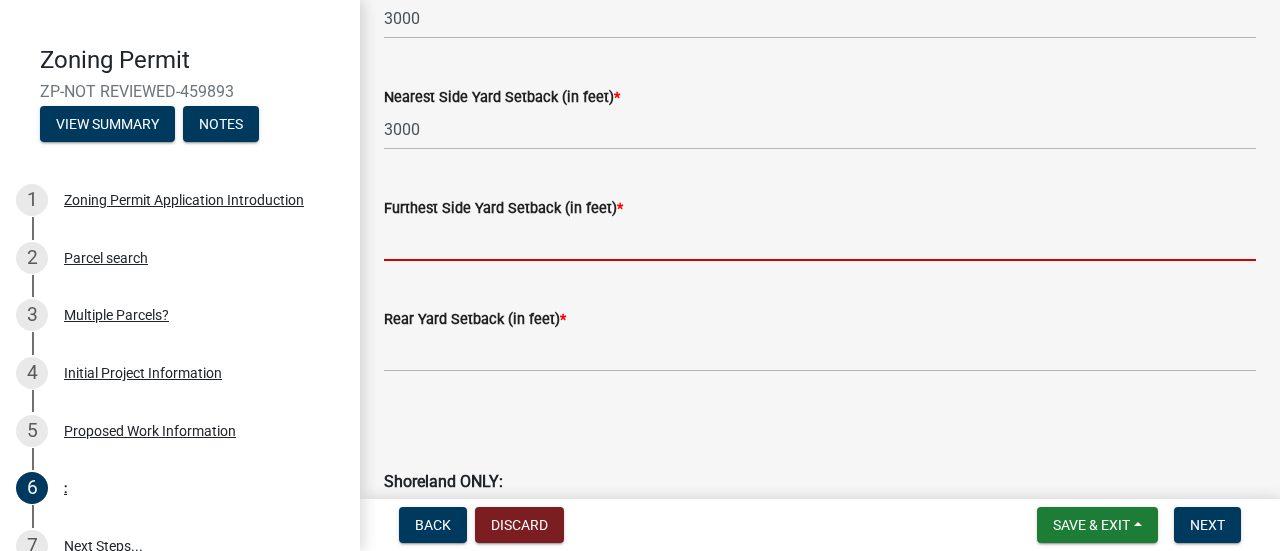 click 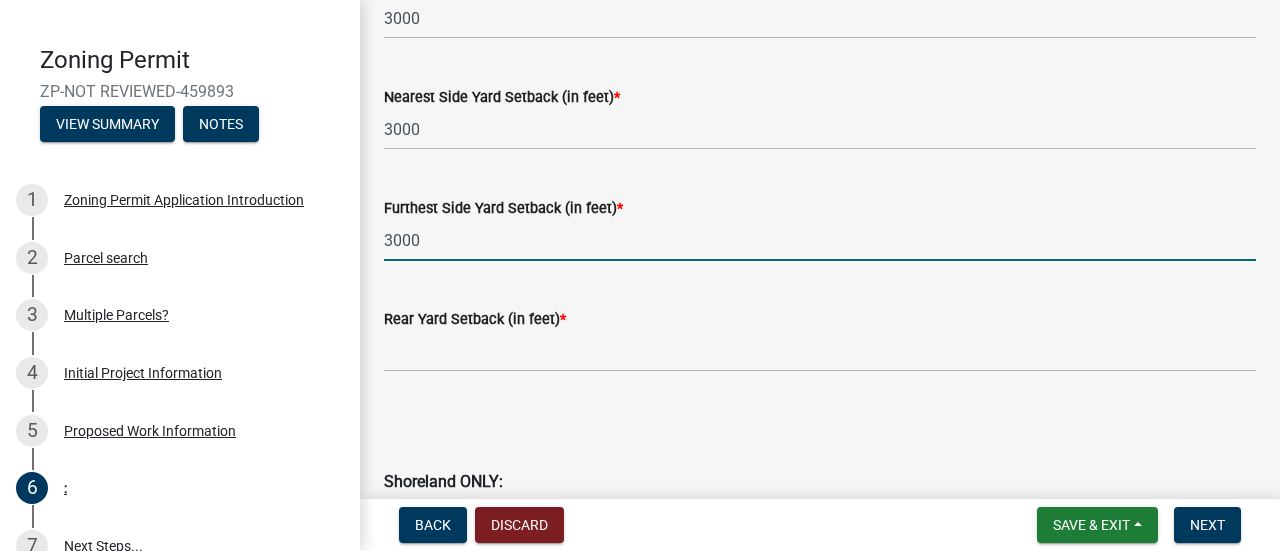 type on "3000" 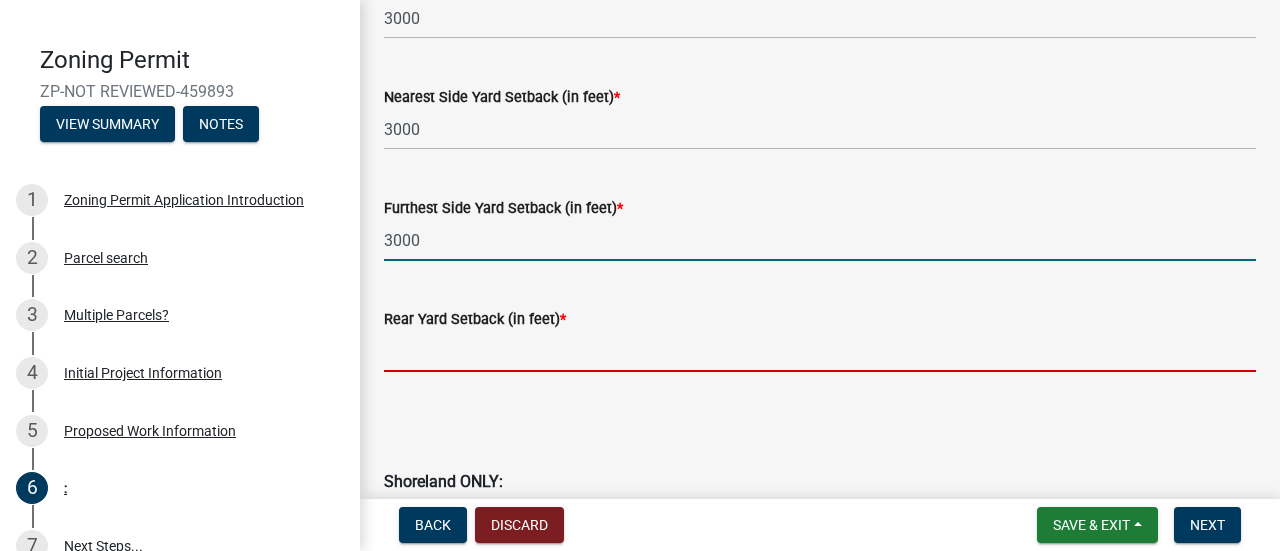 click 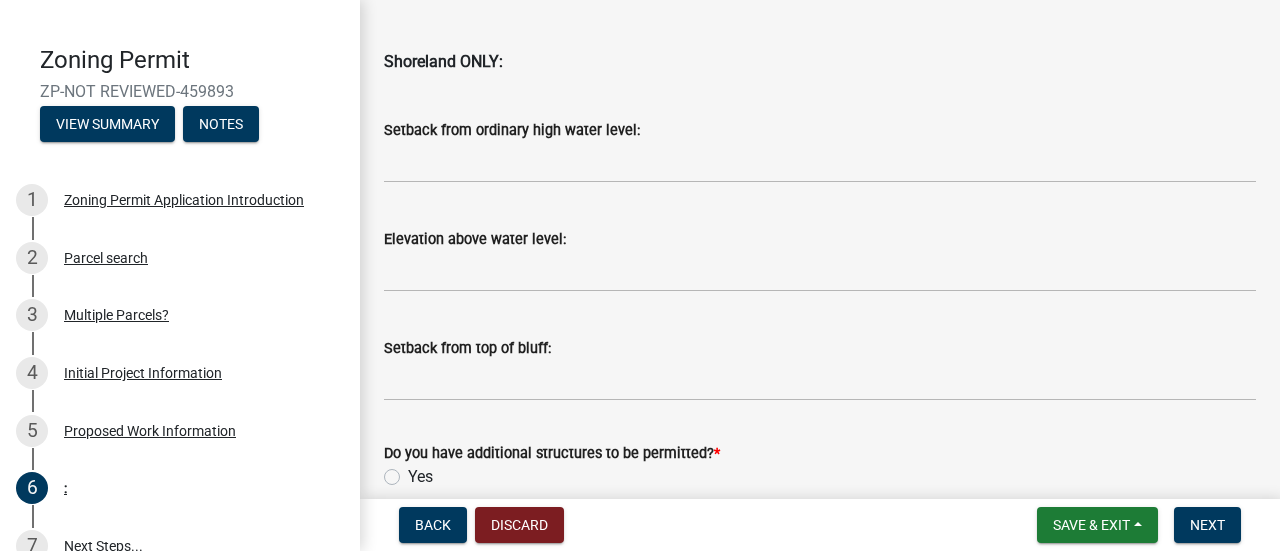 scroll, scrollTop: 2315, scrollLeft: 0, axis: vertical 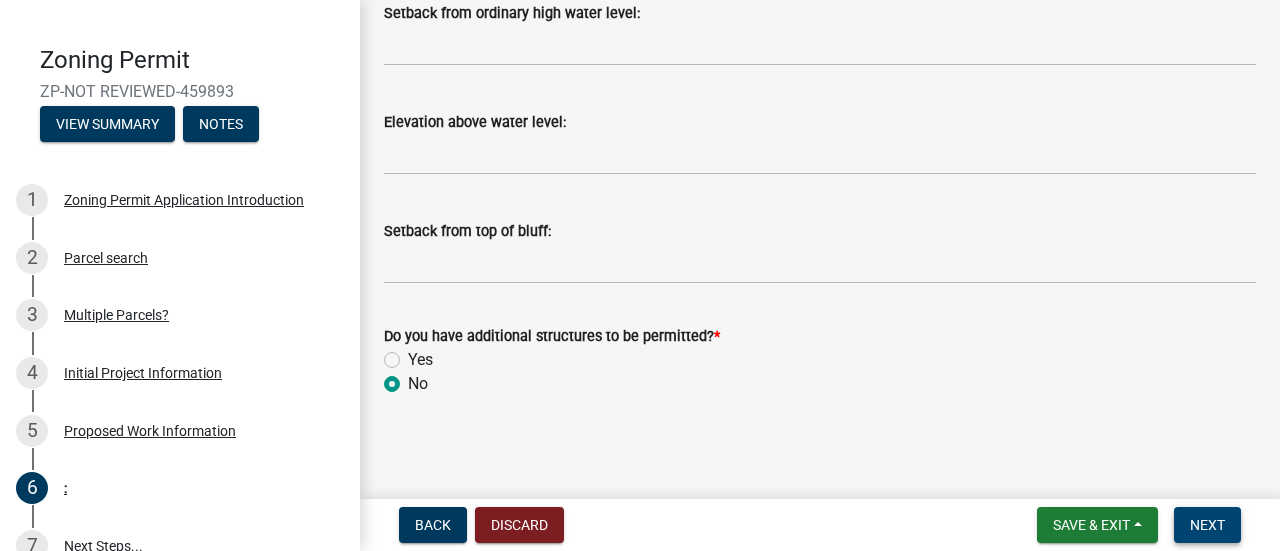 type on "3000" 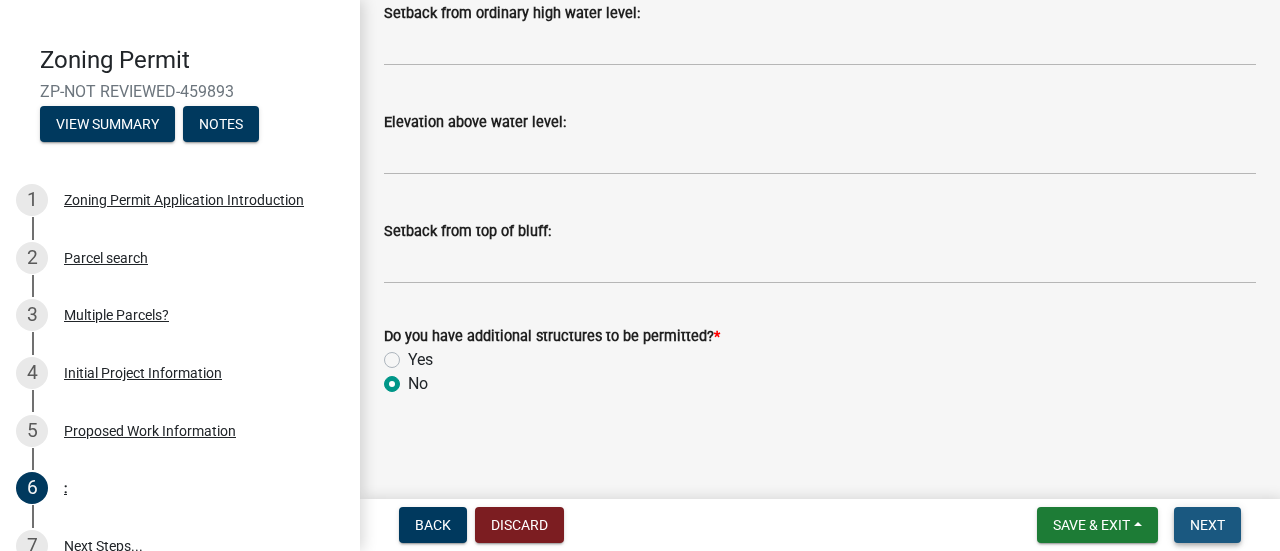 click on "Next" at bounding box center [1207, 525] 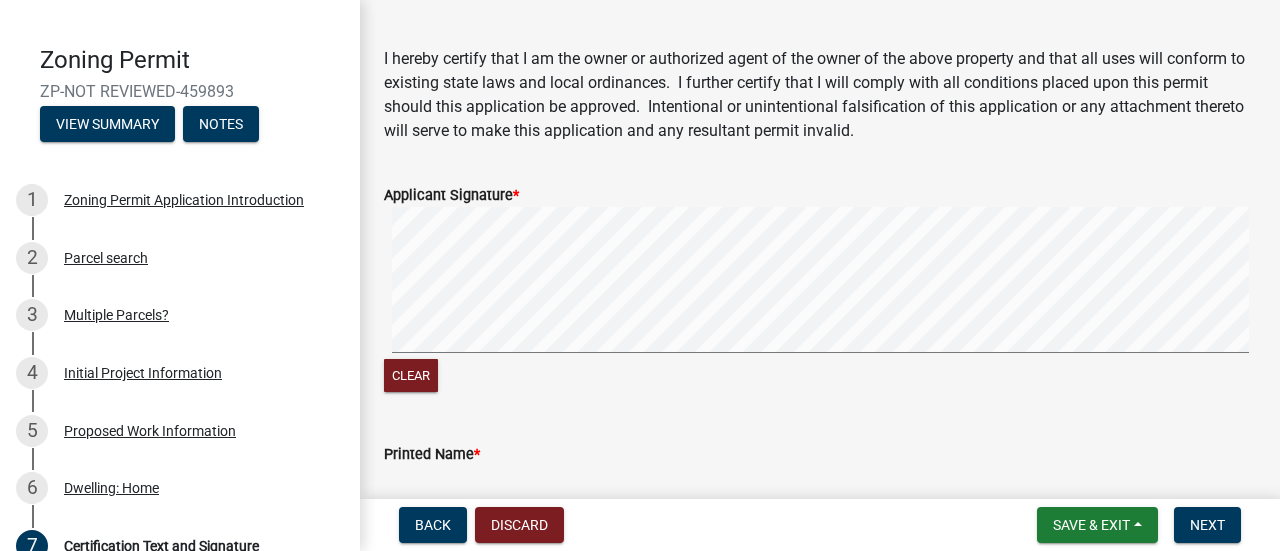 scroll, scrollTop: 243, scrollLeft: 0, axis: vertical 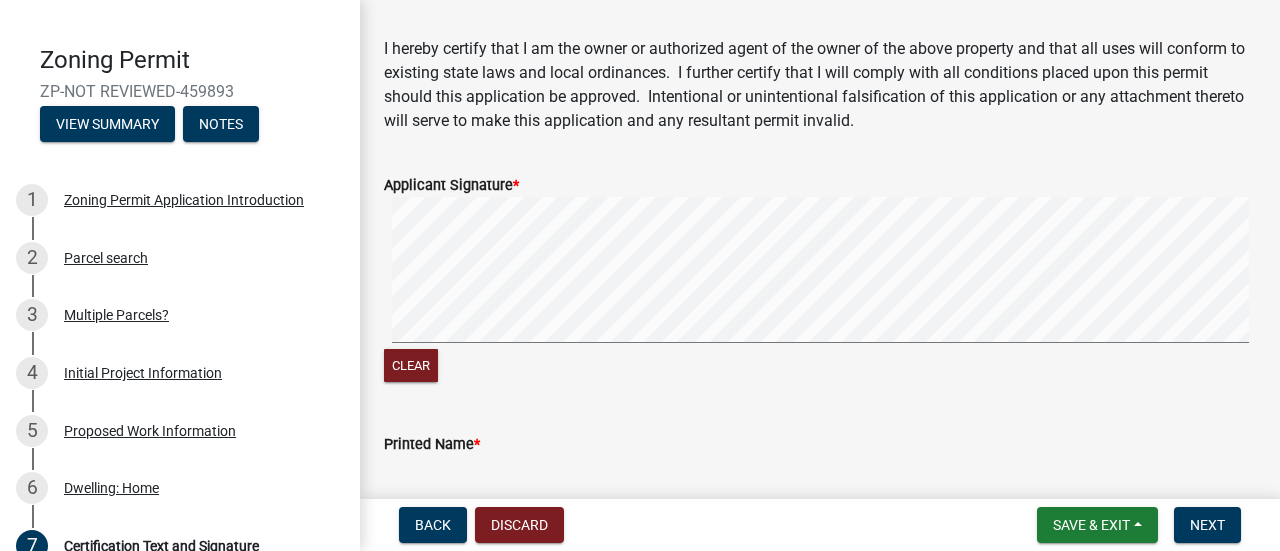 click on "Printed Name  *" 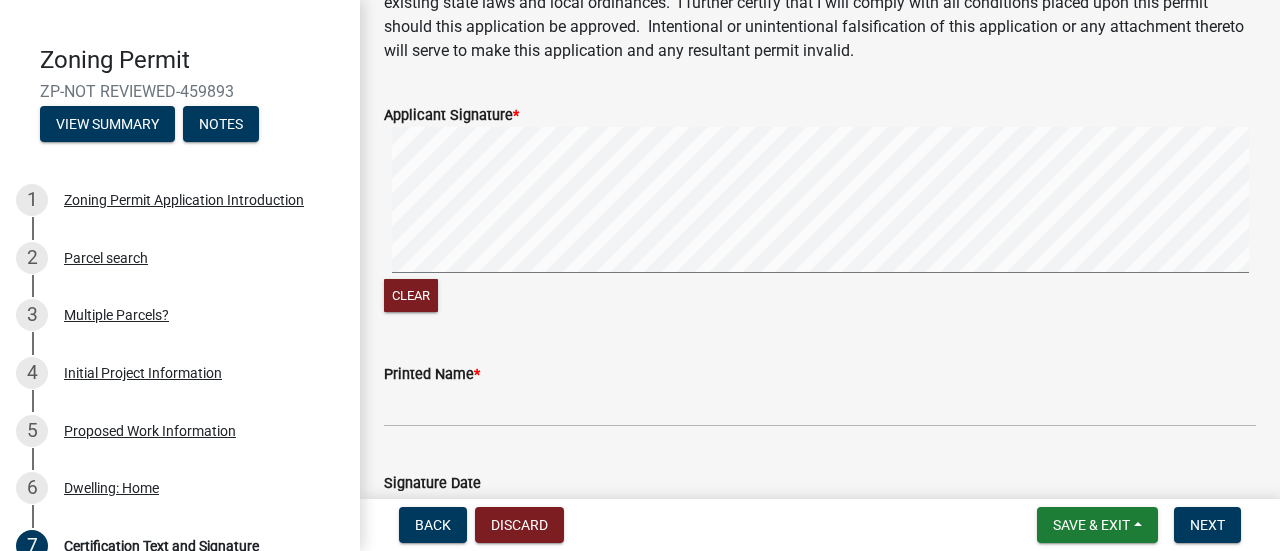 scroll, scrollTop: 318, scrollLeft: 0, axis: vertical 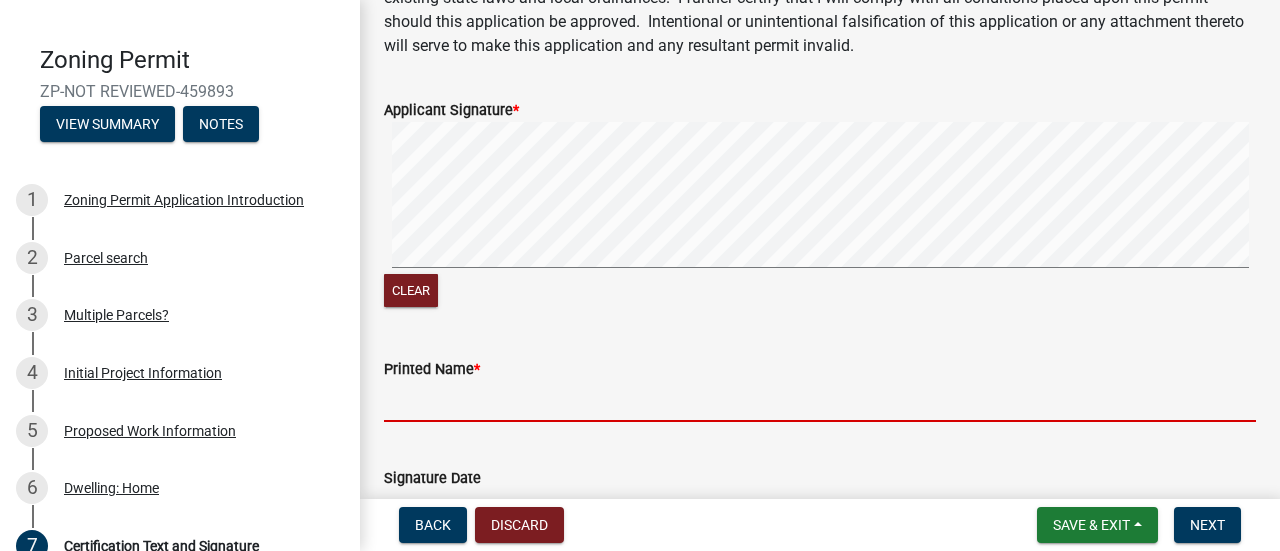 click on "Printed Name  *" at bounding box center (820, 401) 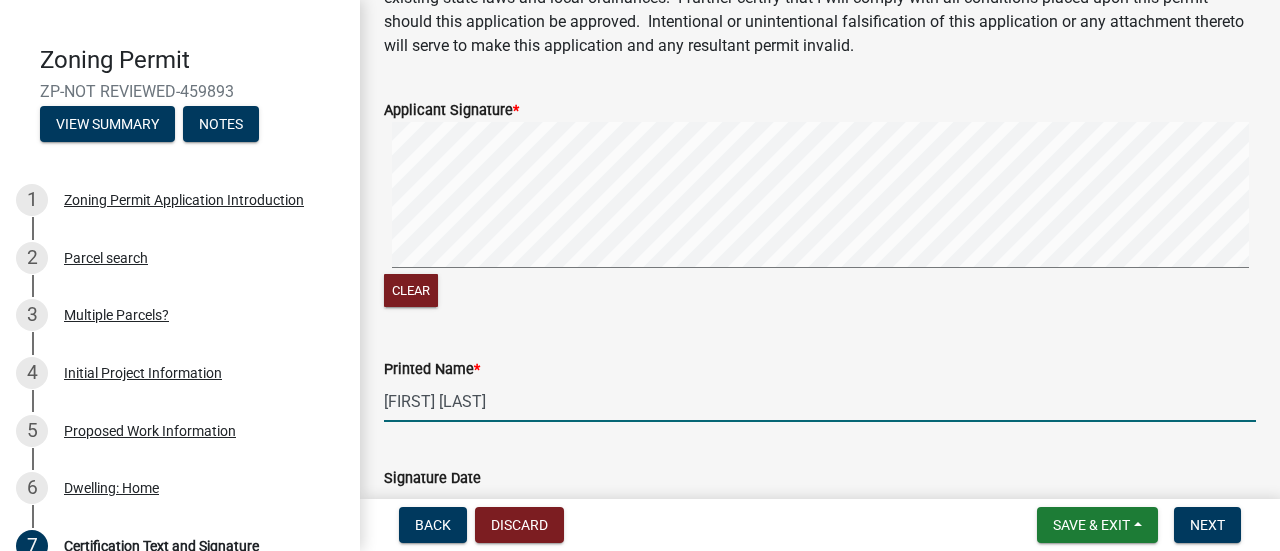 type on "[FIRST] [LAST]" 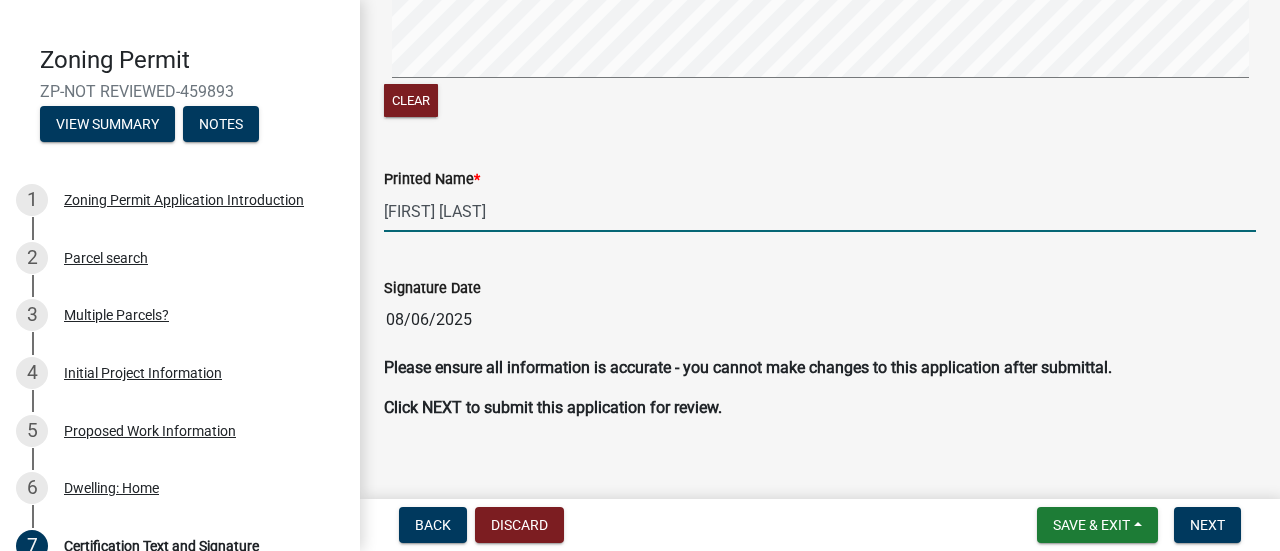 scroll, scrollTop: 530, scrollLeft: 0, axis: vertical 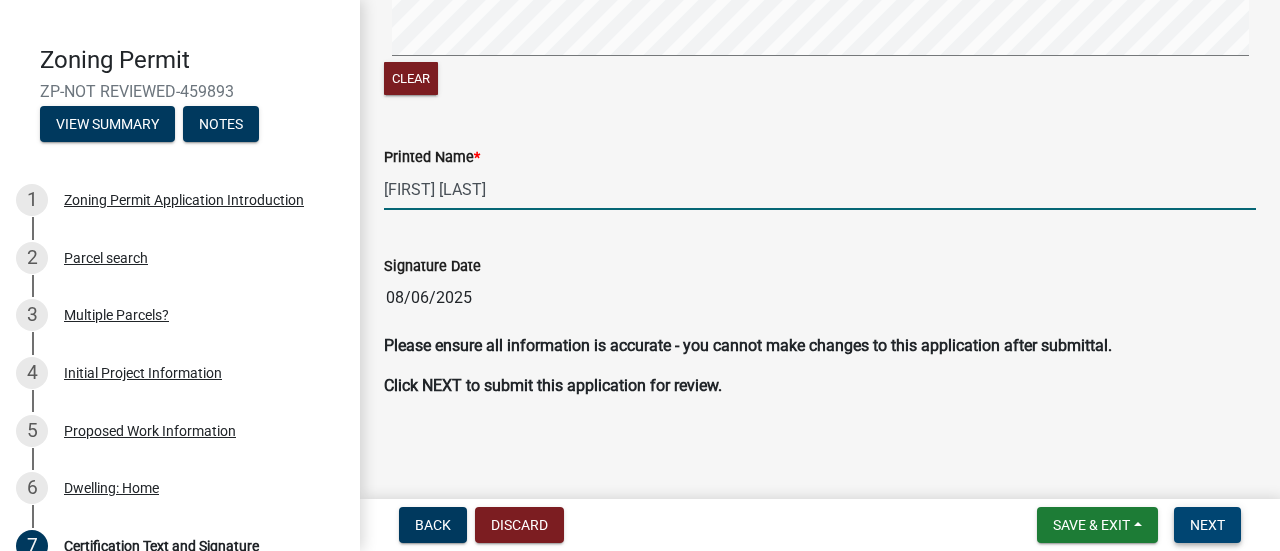 click on "Next" at bounding box center (1207, 525) 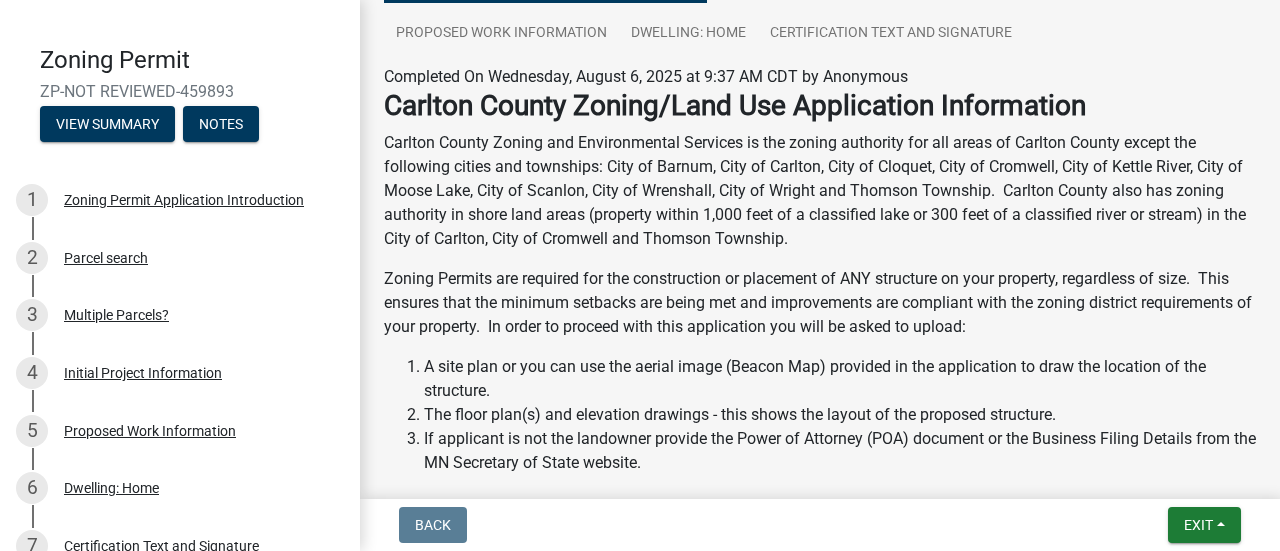 scroll, scrollTop: 0, scrollLeft: 0, axis: both 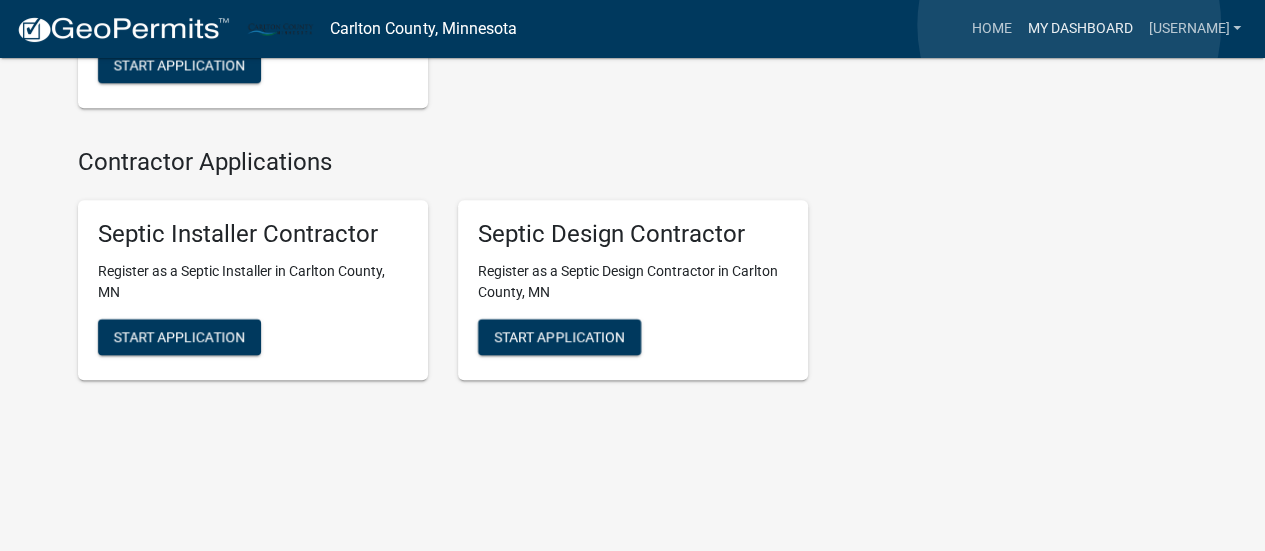 click on "My Dashboard" at bounding box center [1079, 29] 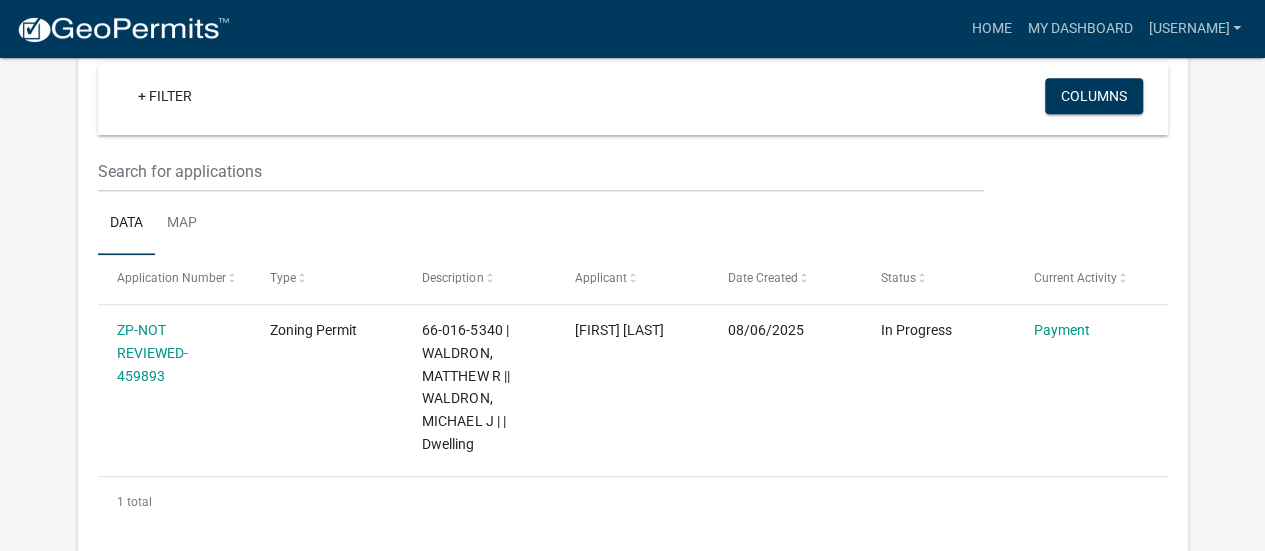scroll, scrollTop: 960, scrollLeft: 0, axis: vertical 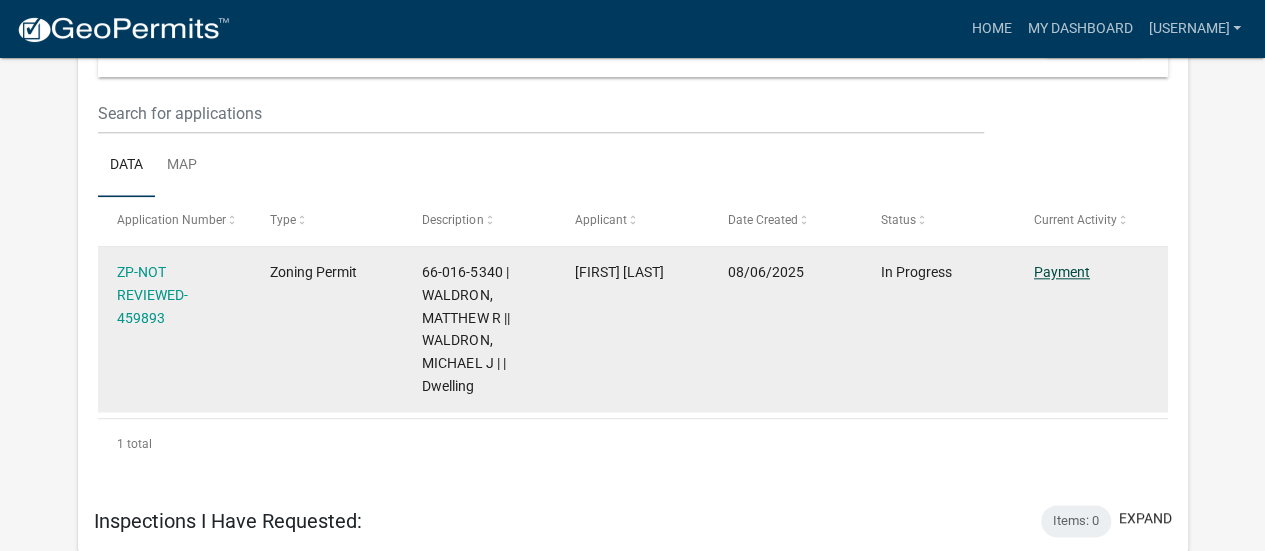 click on "Payment" 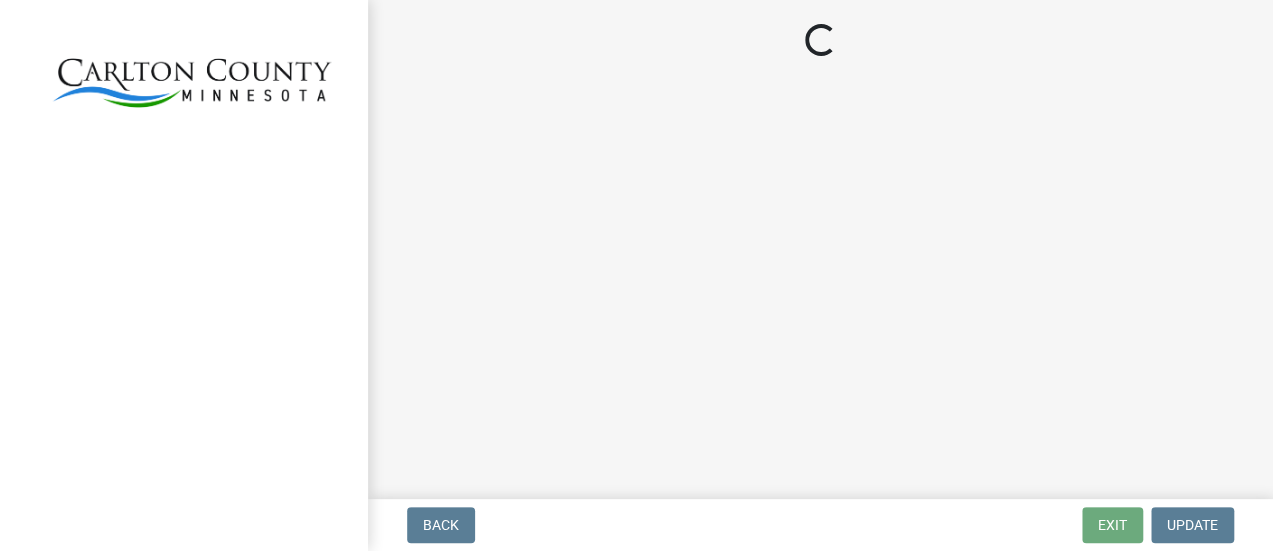 scroll, scrollTop: 0, scrollLeft: 0, axis: both 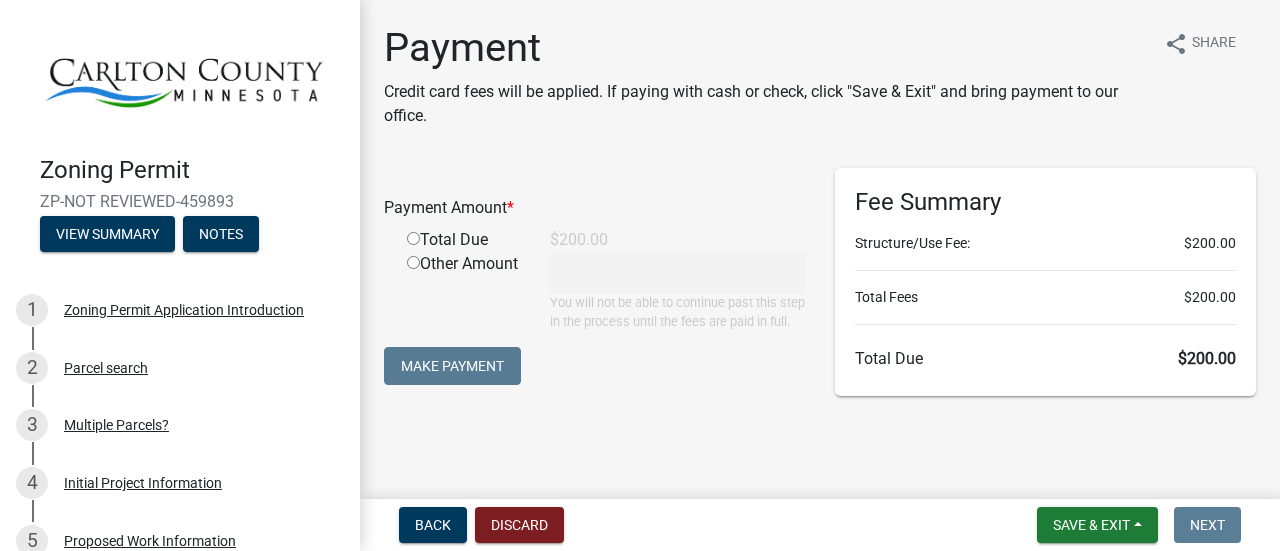 click 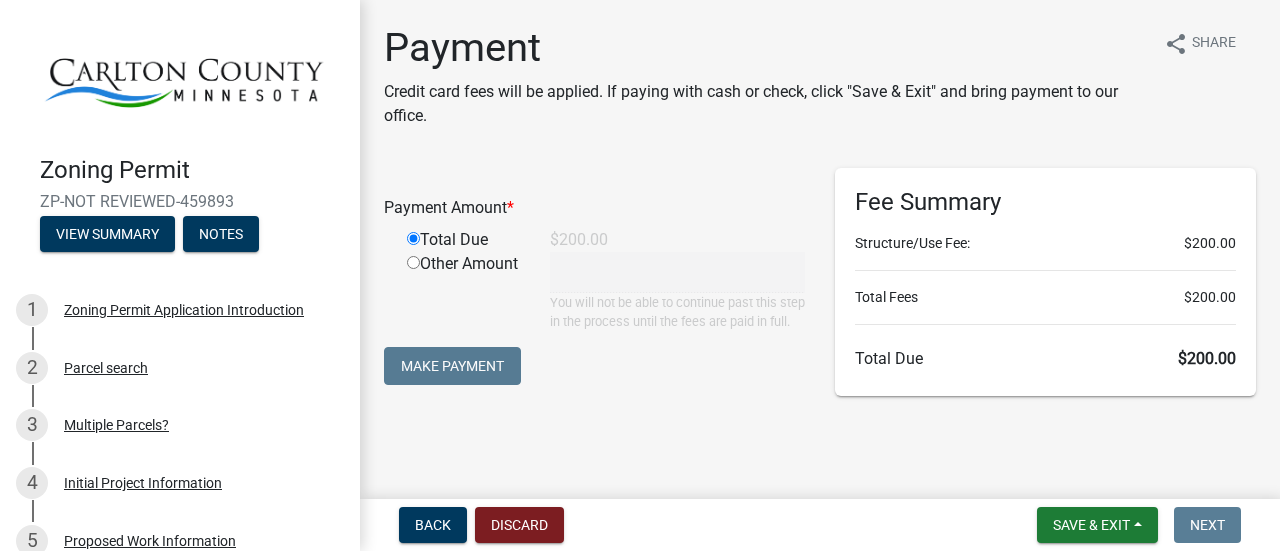 type on "200" 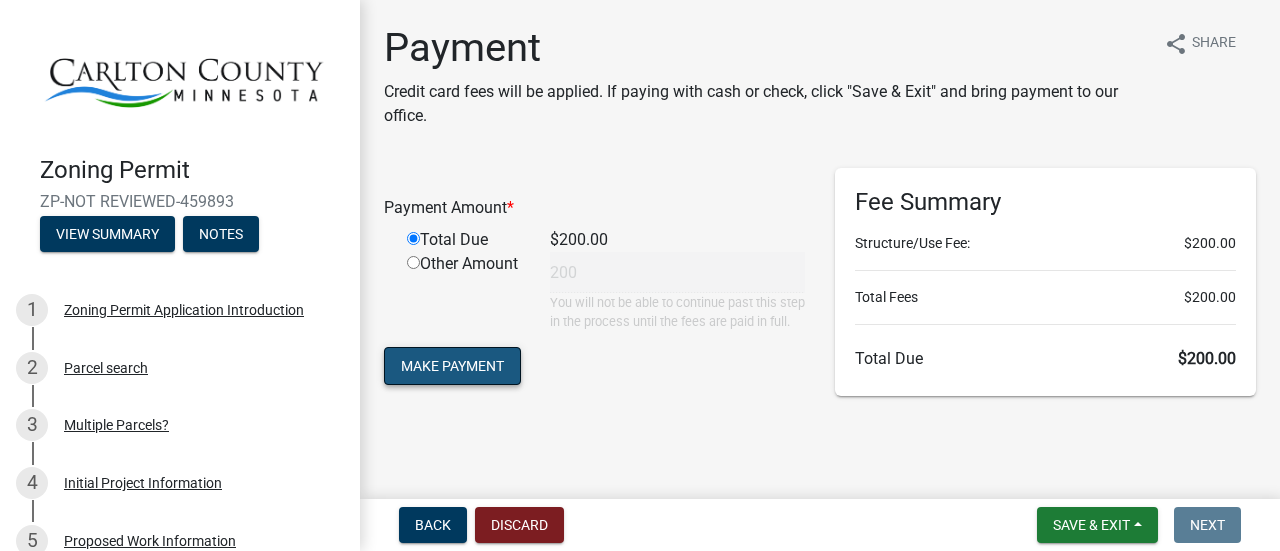 click on "Make Payment" at bounding box center (452, 366) 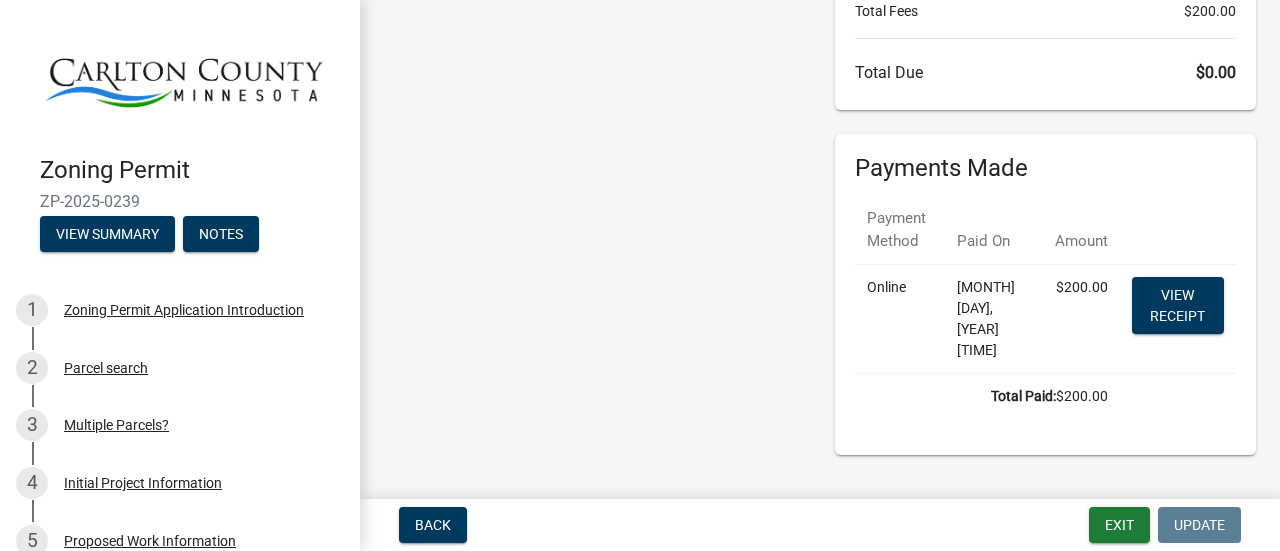 scroll, scrollTop: 306, scrollLeft: 0, axis: vertical 